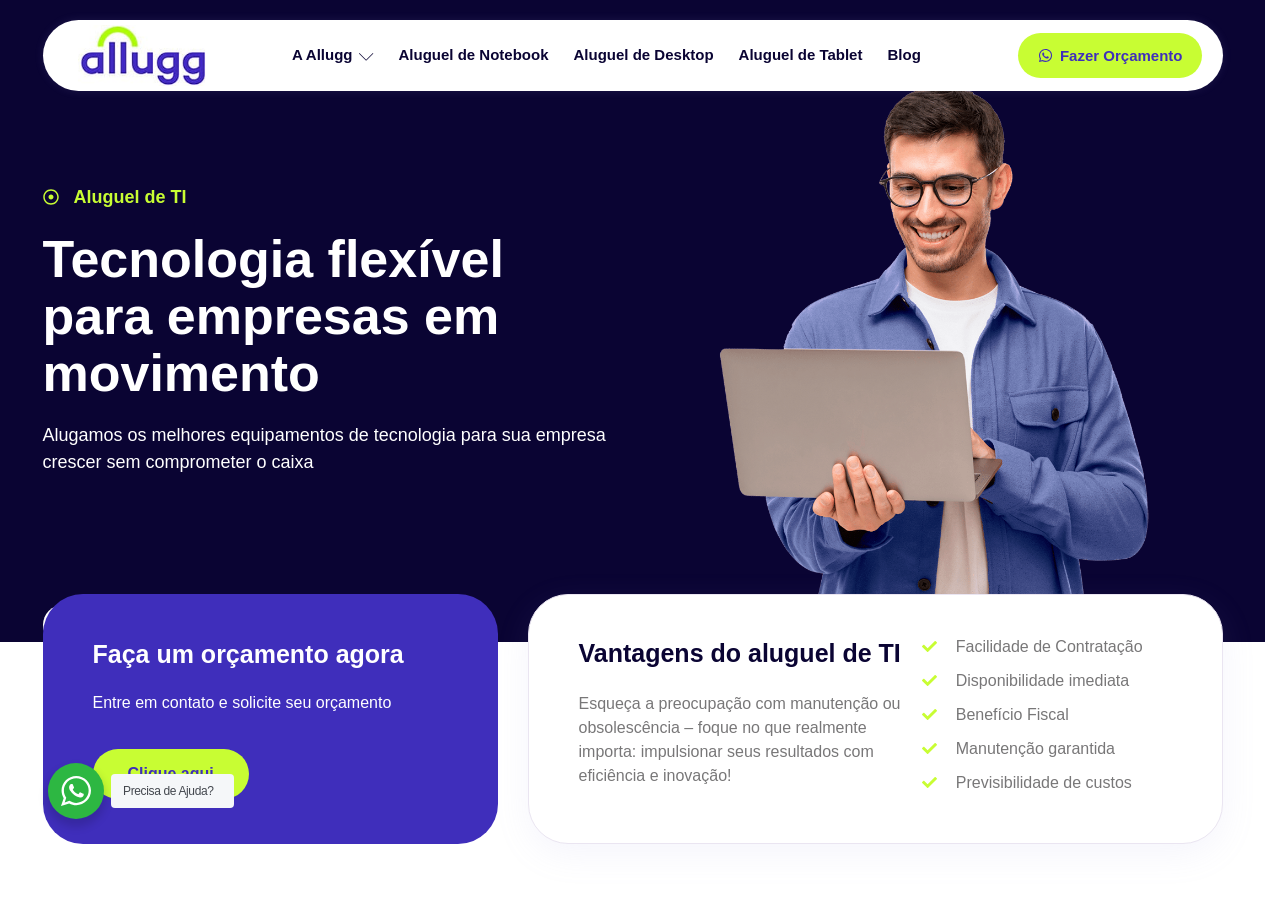 scroll, scrollTop: 0, scrollLeft: 0, axis: both 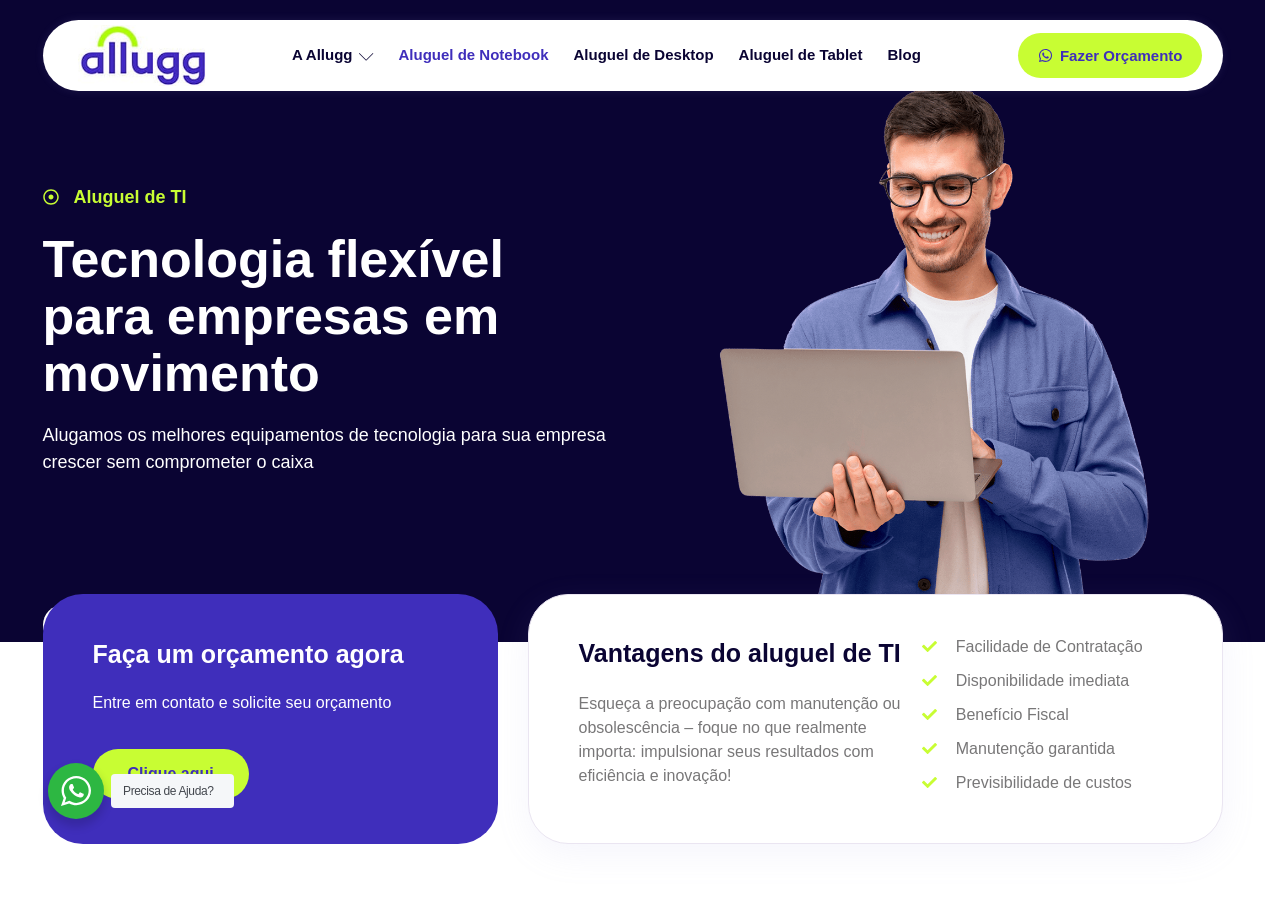 click on "Aluguel de Notebook" at bounding box center [476, 55] 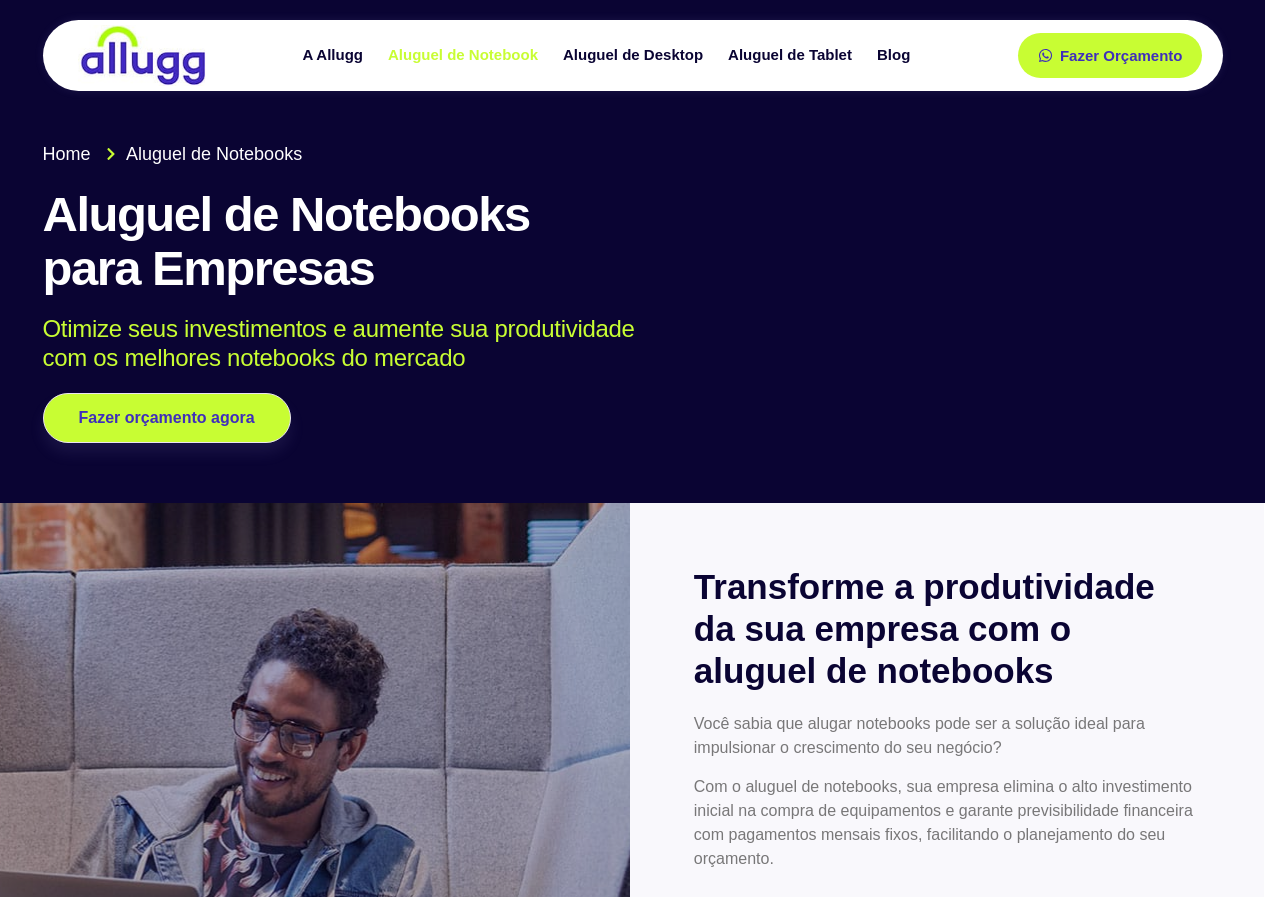 scroll, scrollTop: 0, scrollLeft: 0, axis: both 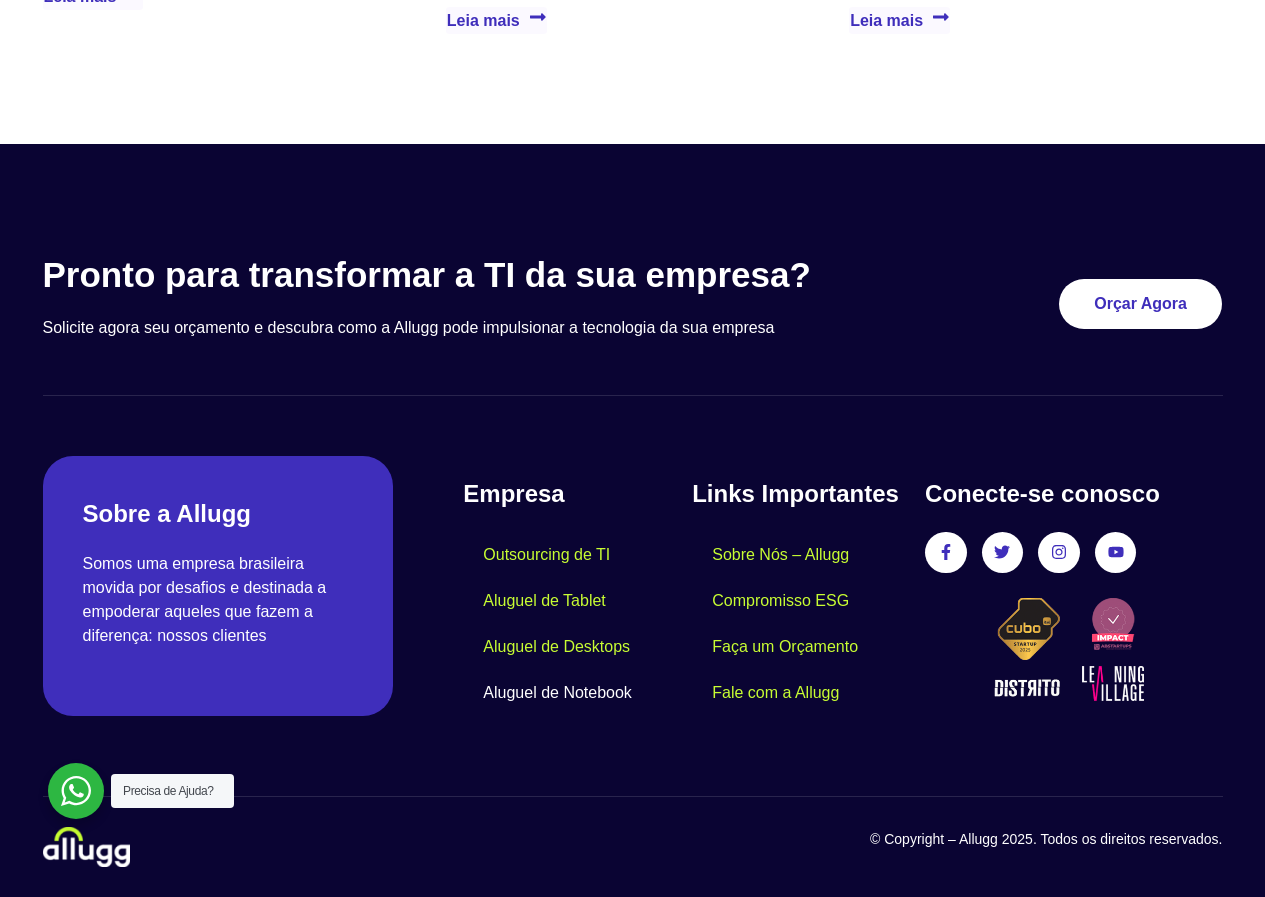 click on "Aluguel de Notebook" 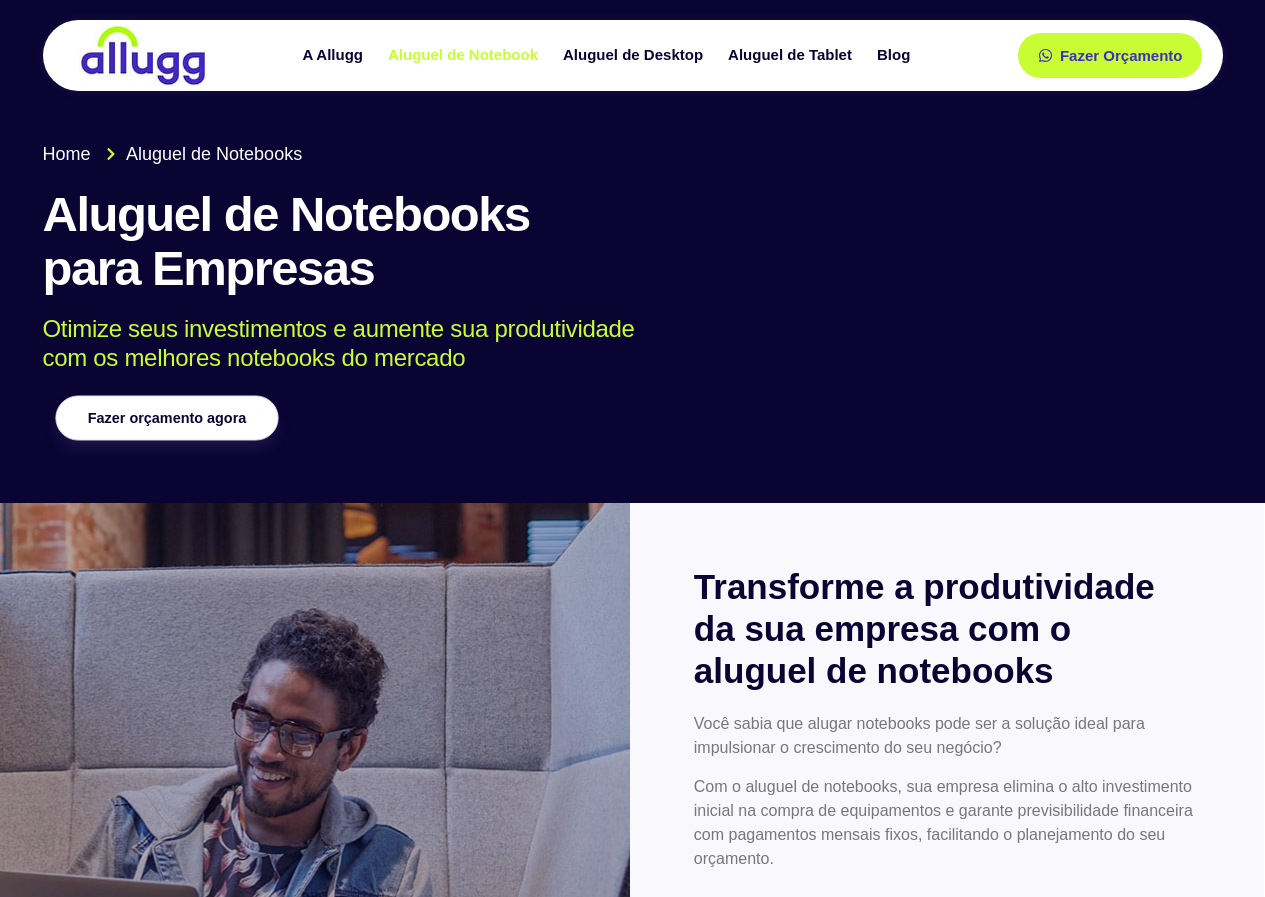 scroll, scrollTop: 0, scrollLeft: 0, axis: both 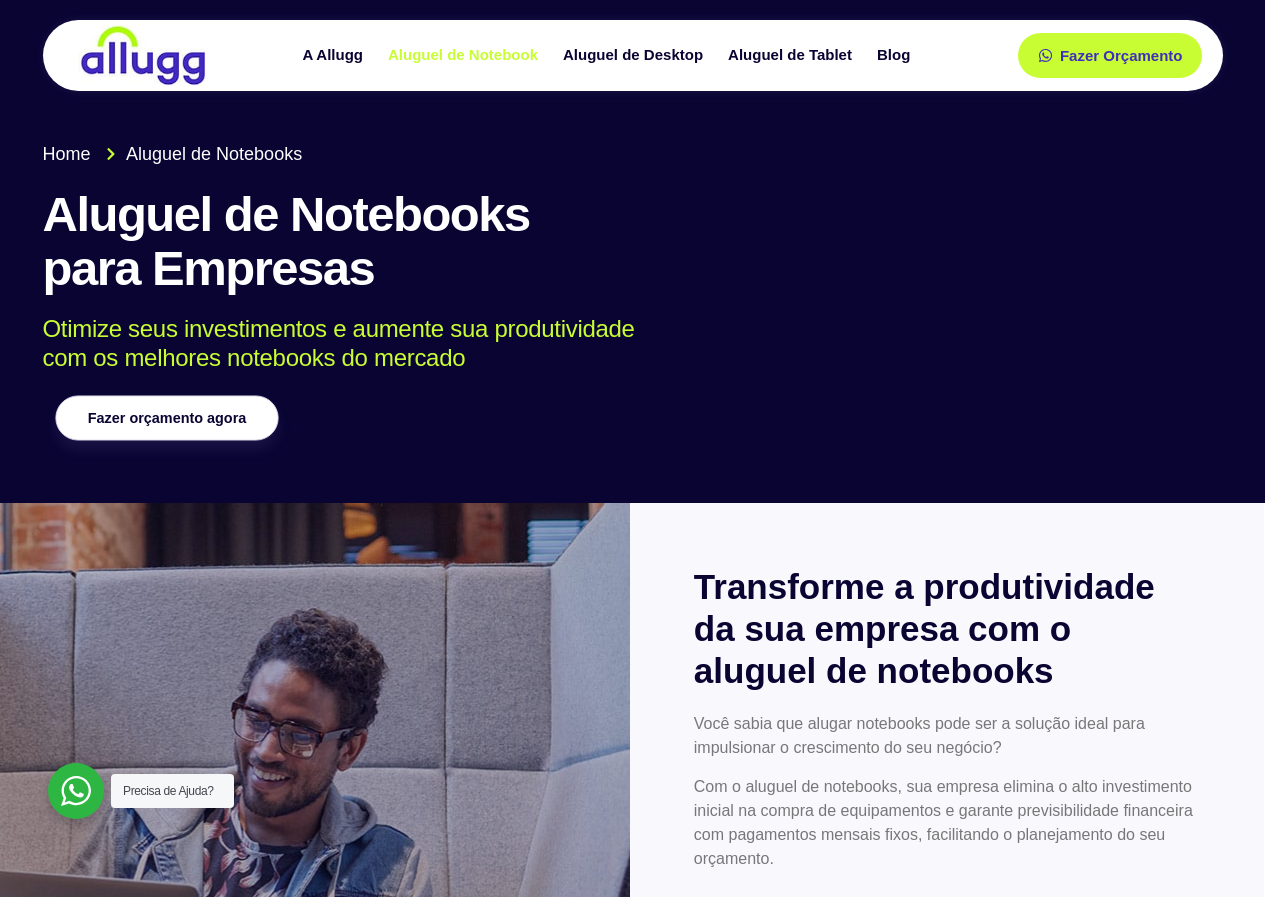 click on "Fazer orçamento agora" at bounding box center (166, 418) 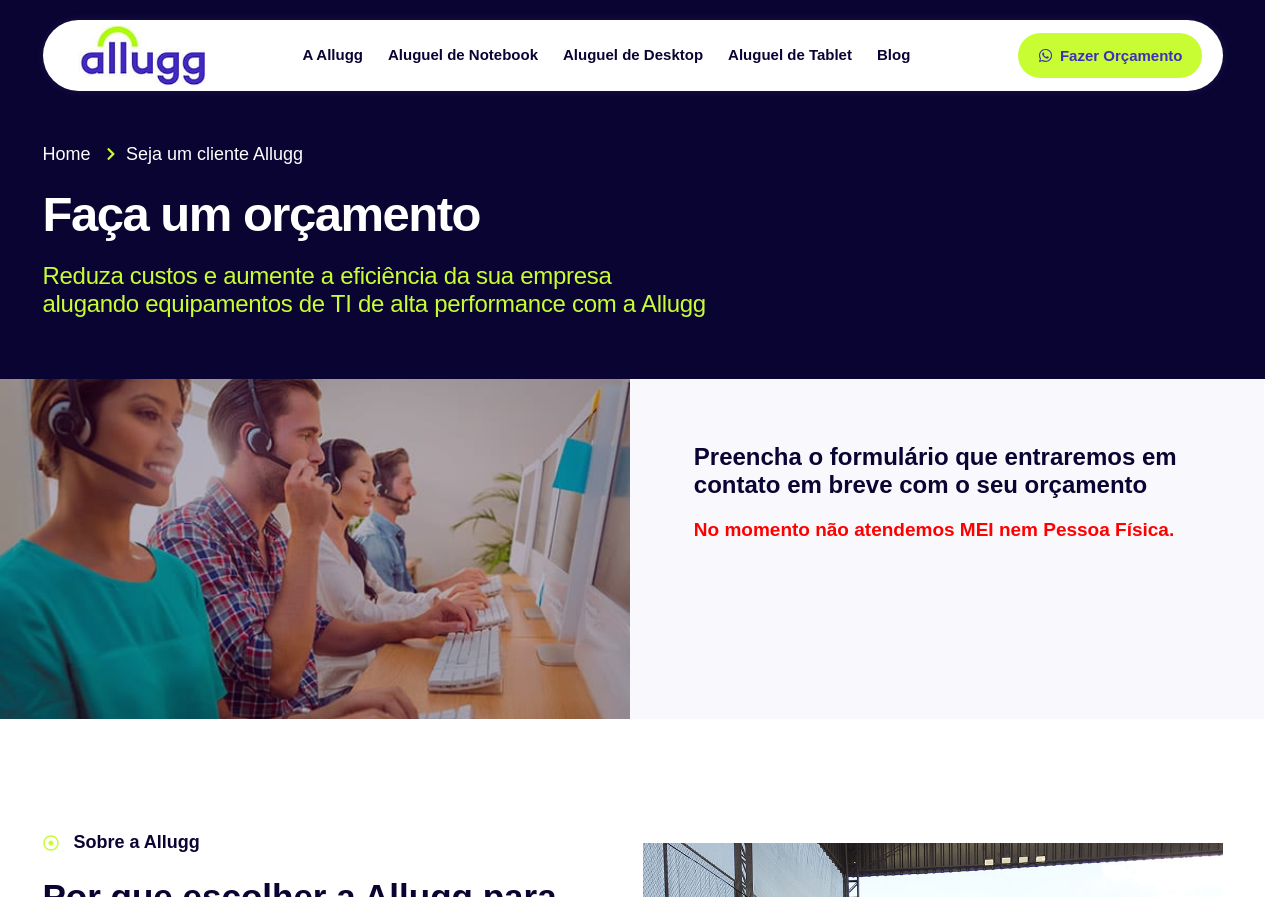 scroll, scrollTop: 0, scrollLeft: 0, axis: both 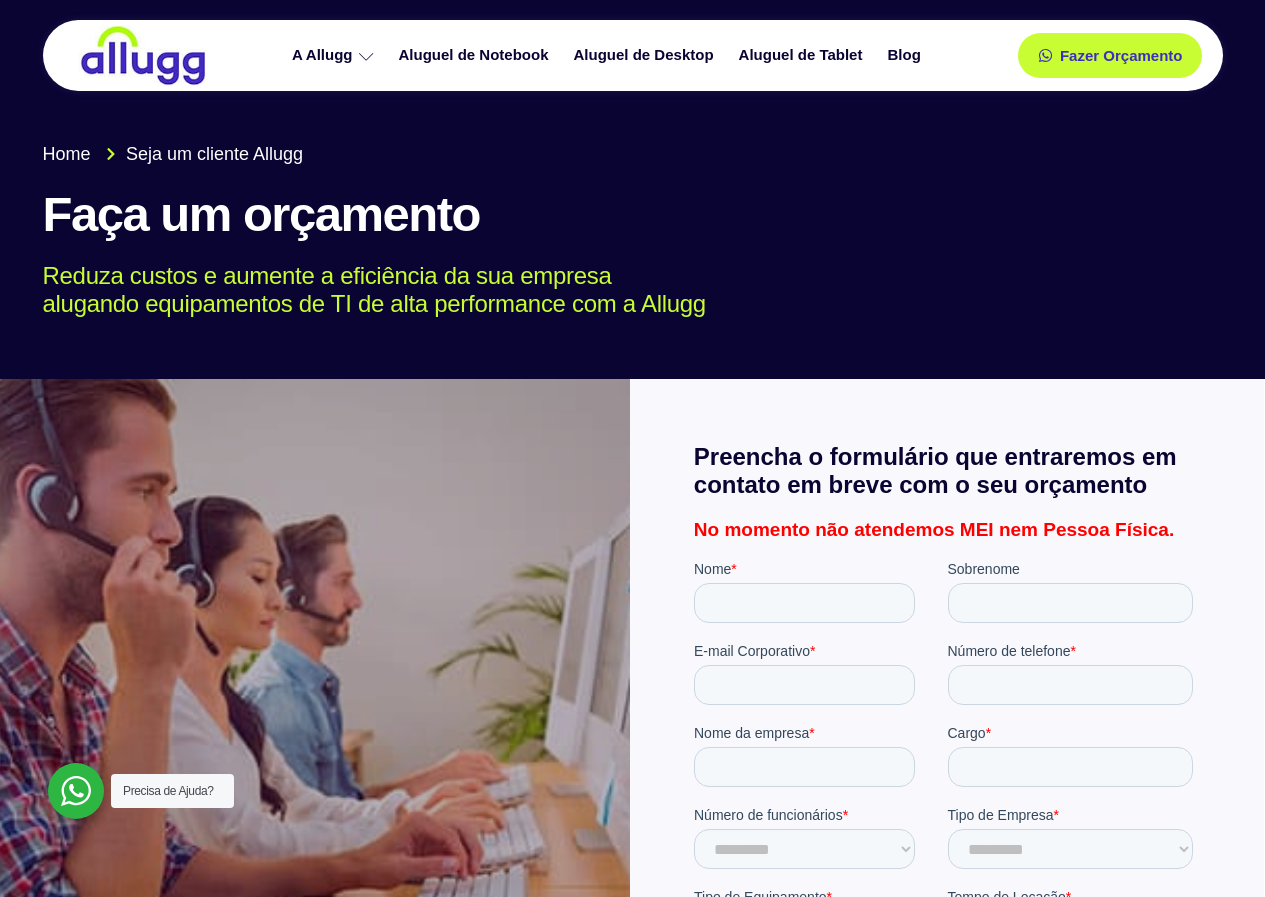 click on "*" at bounding box center (732, 569) 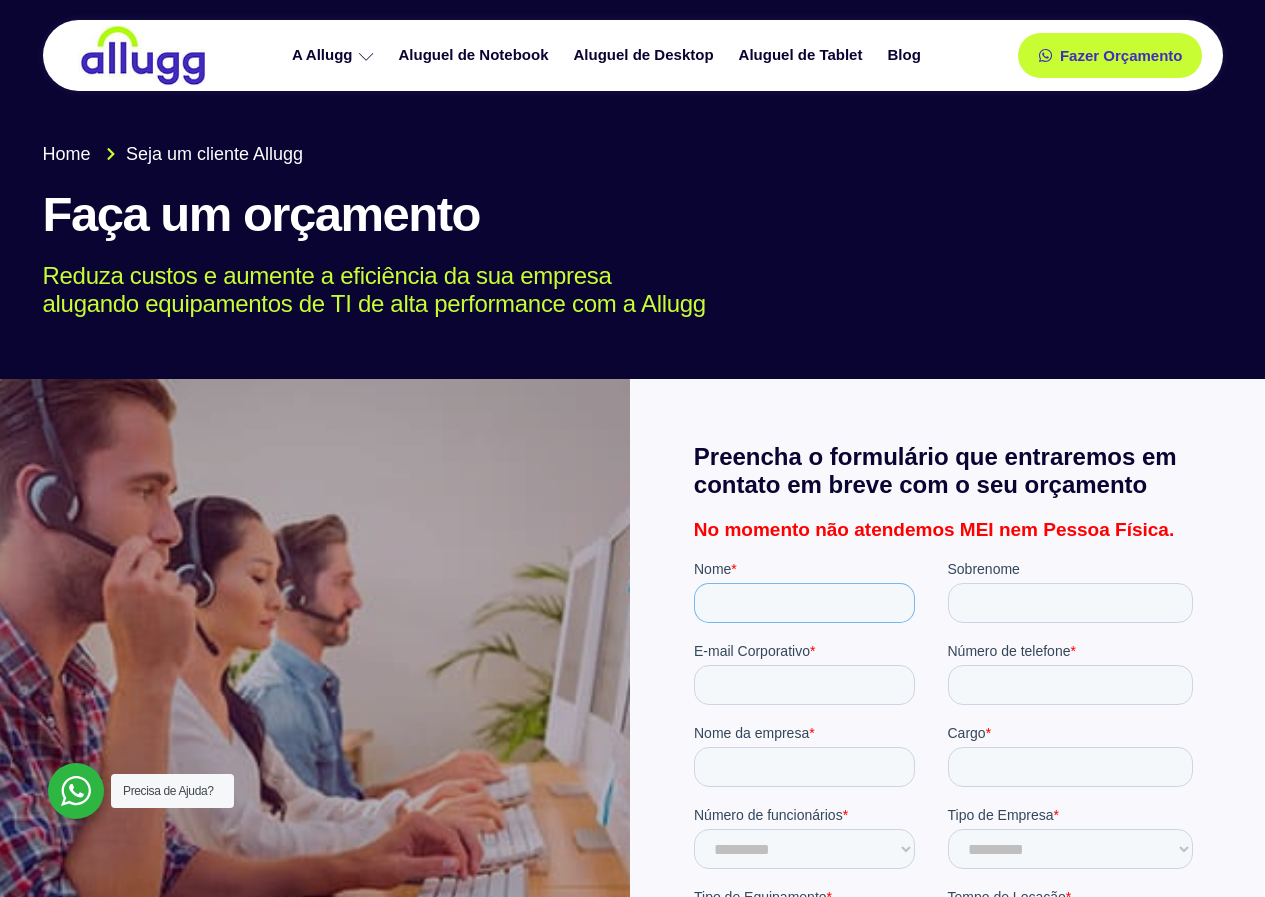click on "Nome *" at bounding box center [803, 603] 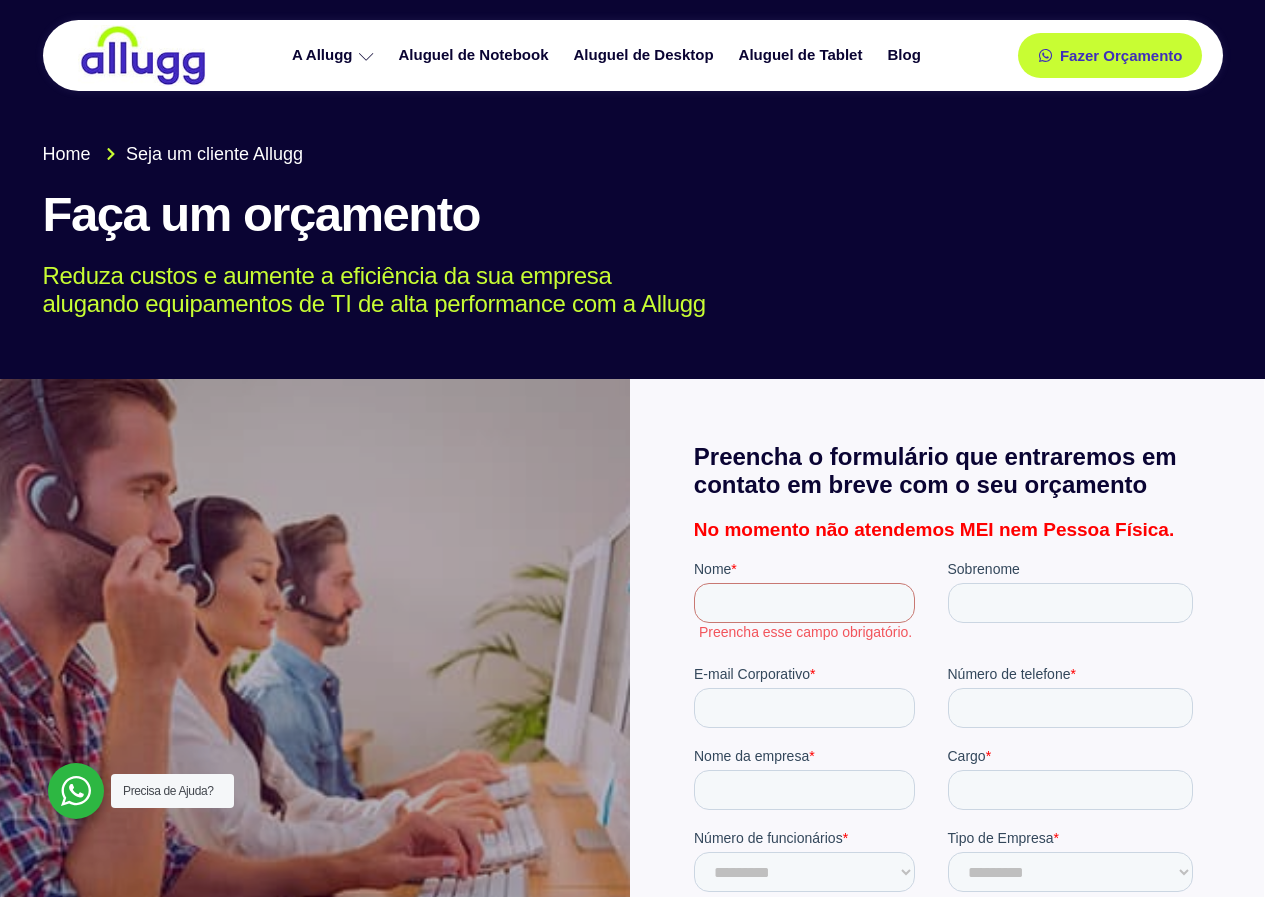 click on "Nome * Preencha esse campo obrigatório." at bounding box center (820, 602) 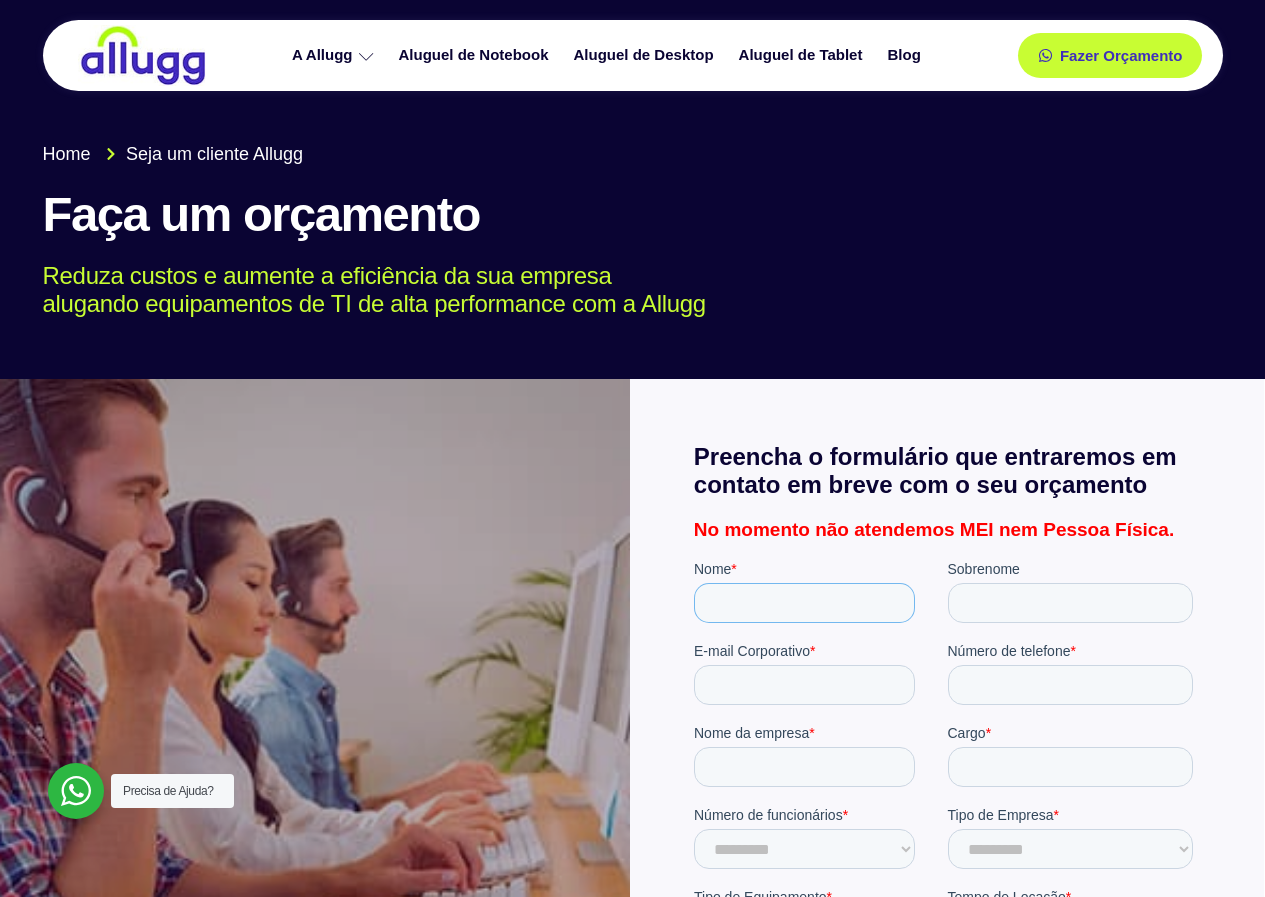 click on "Nome *" at bounding box center [803, 603] 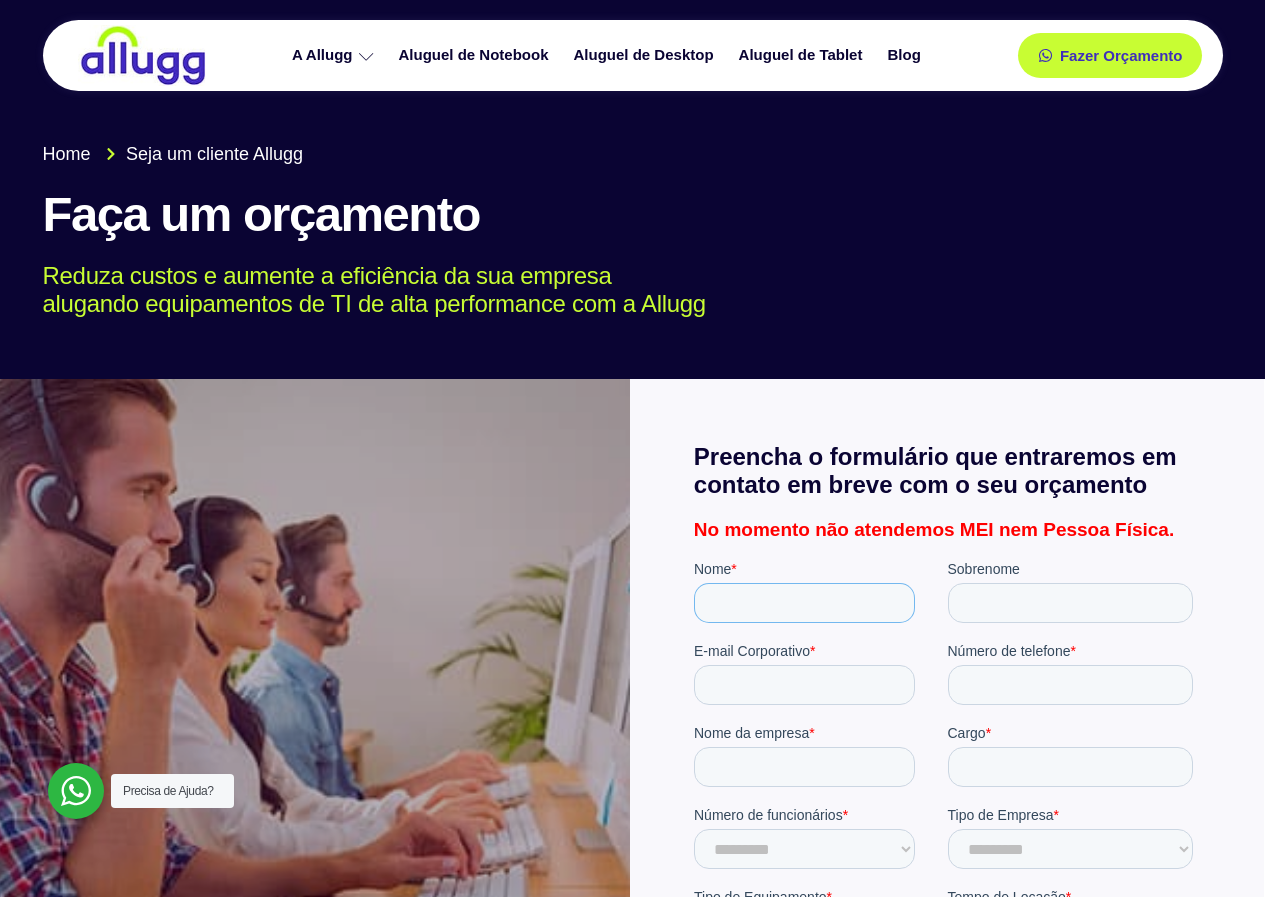 type on "*******" 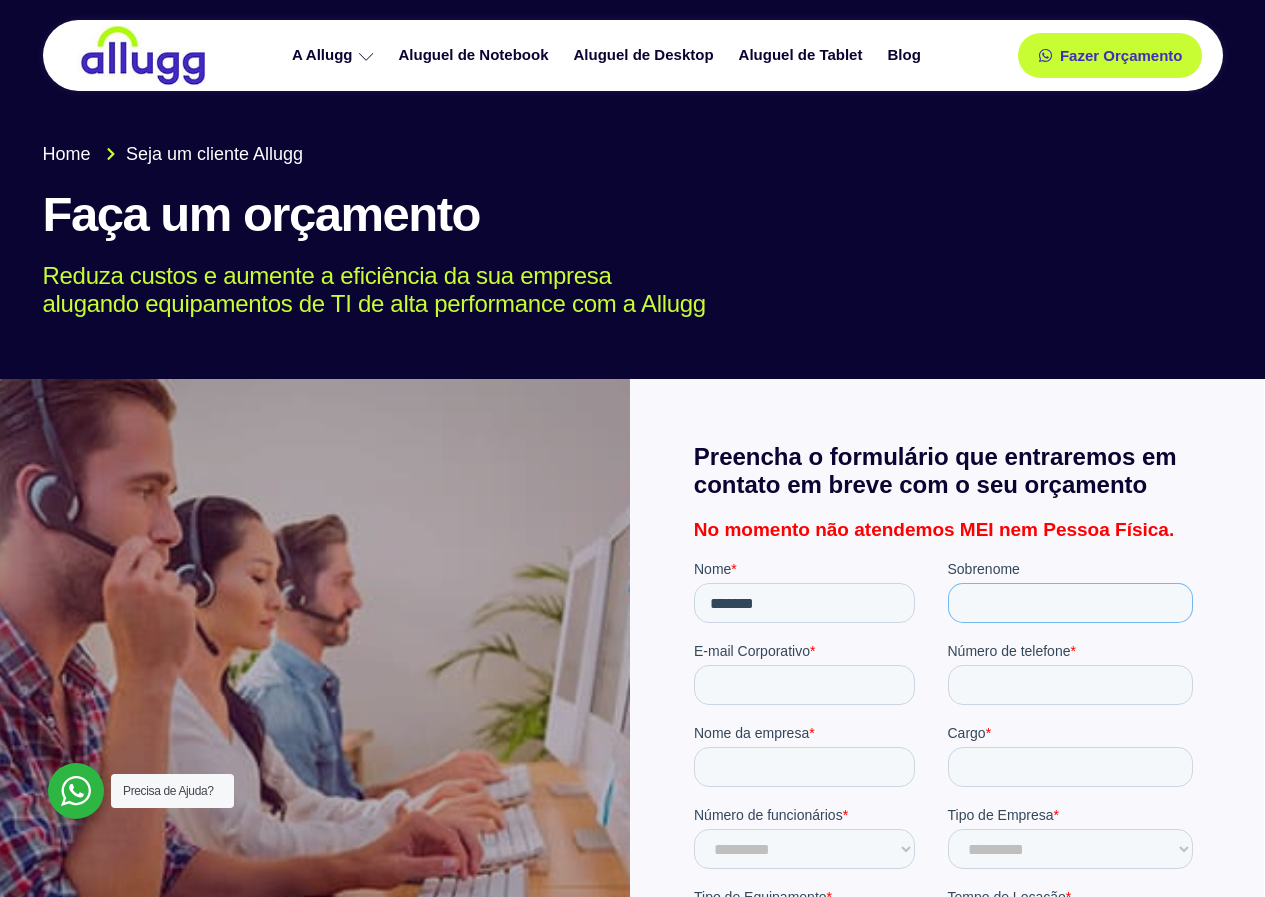 type on "*****" 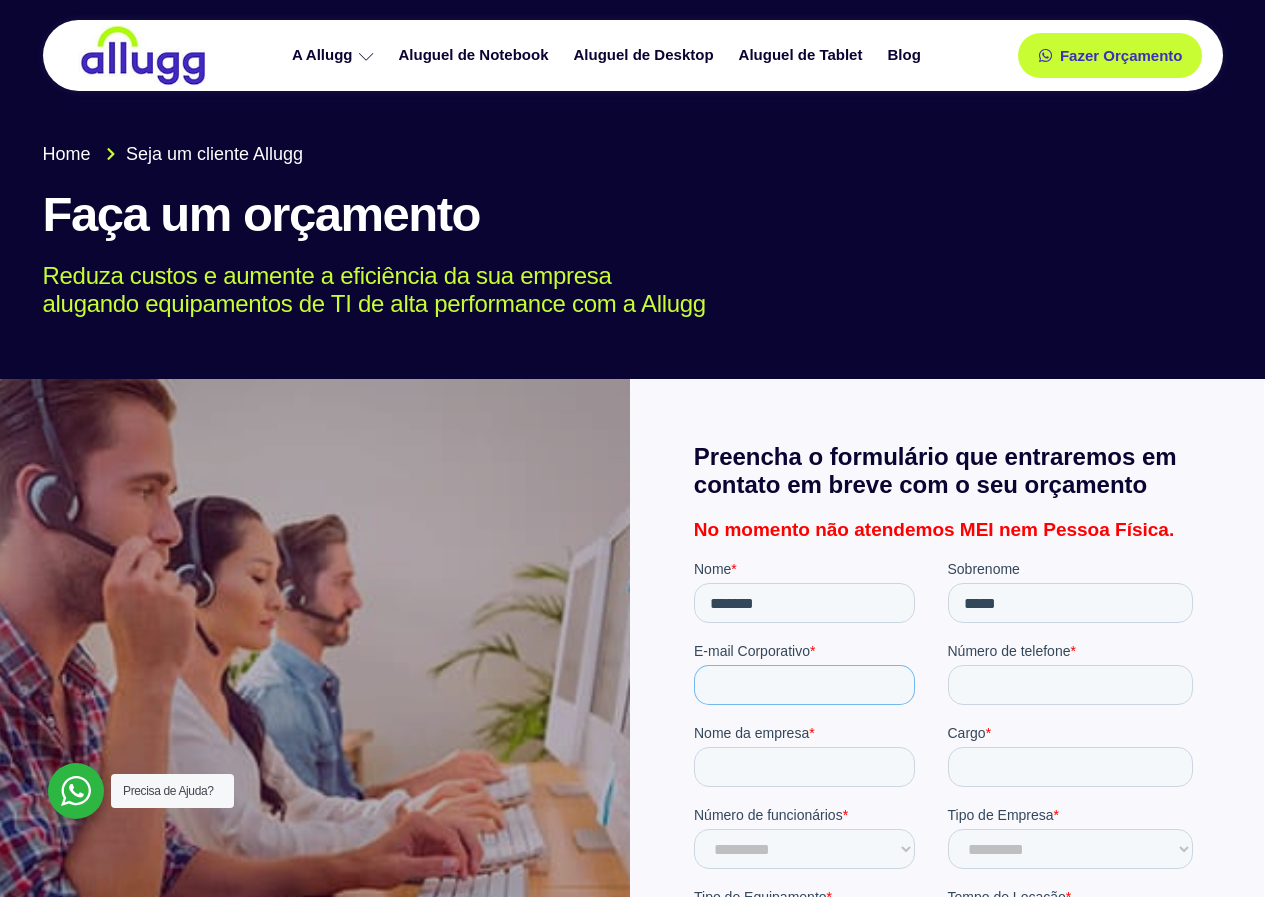 type on "**********" 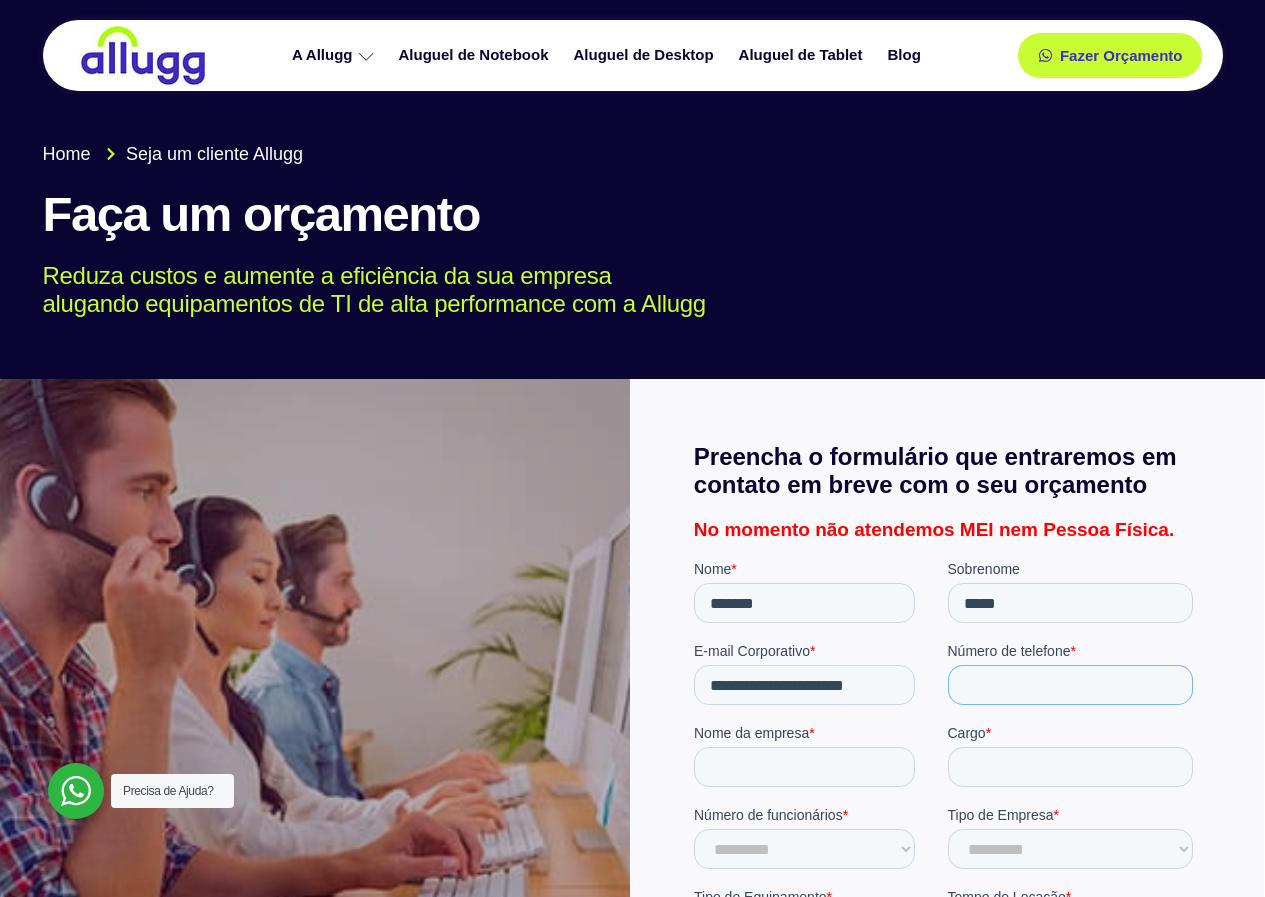 type on "**********" 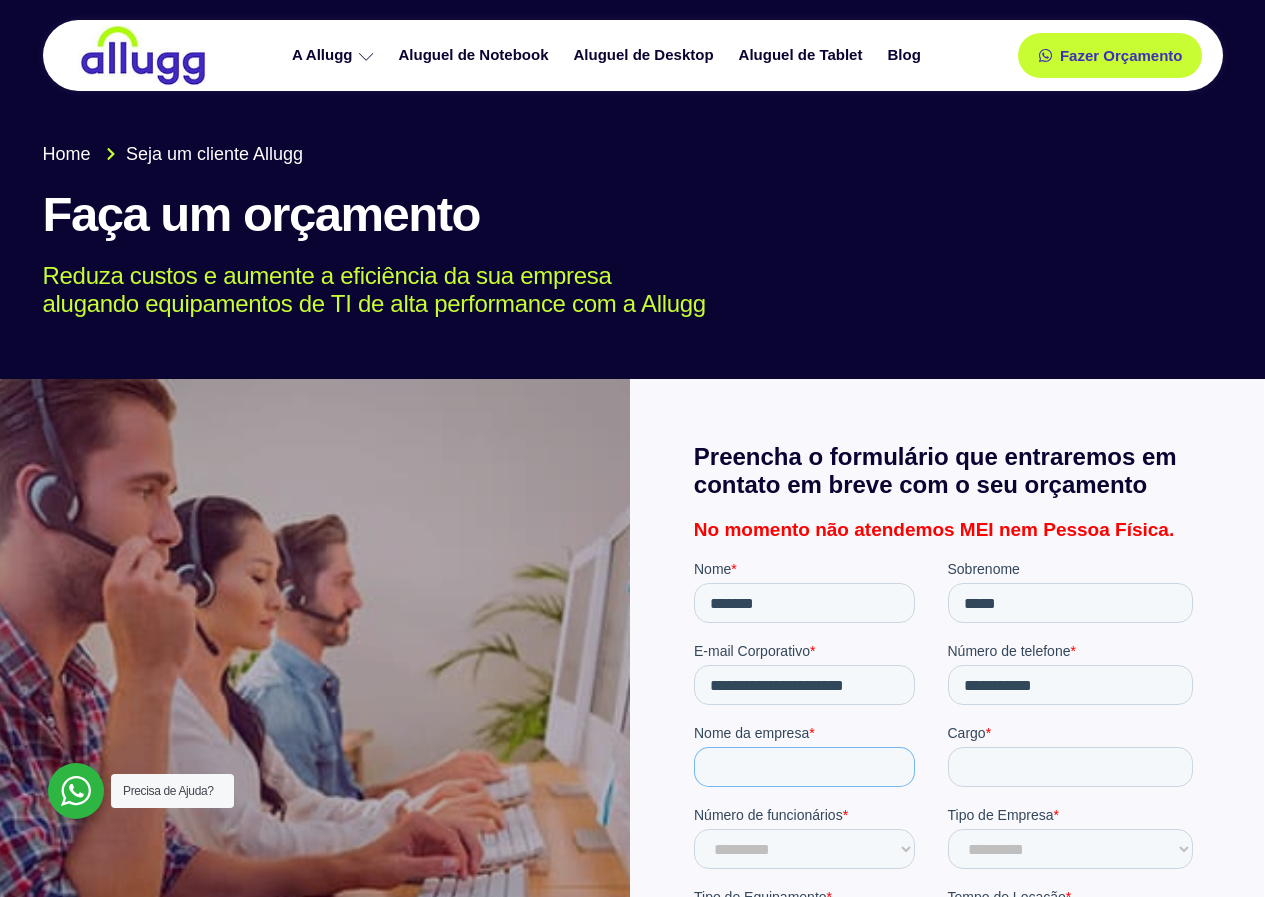 type on "**********" 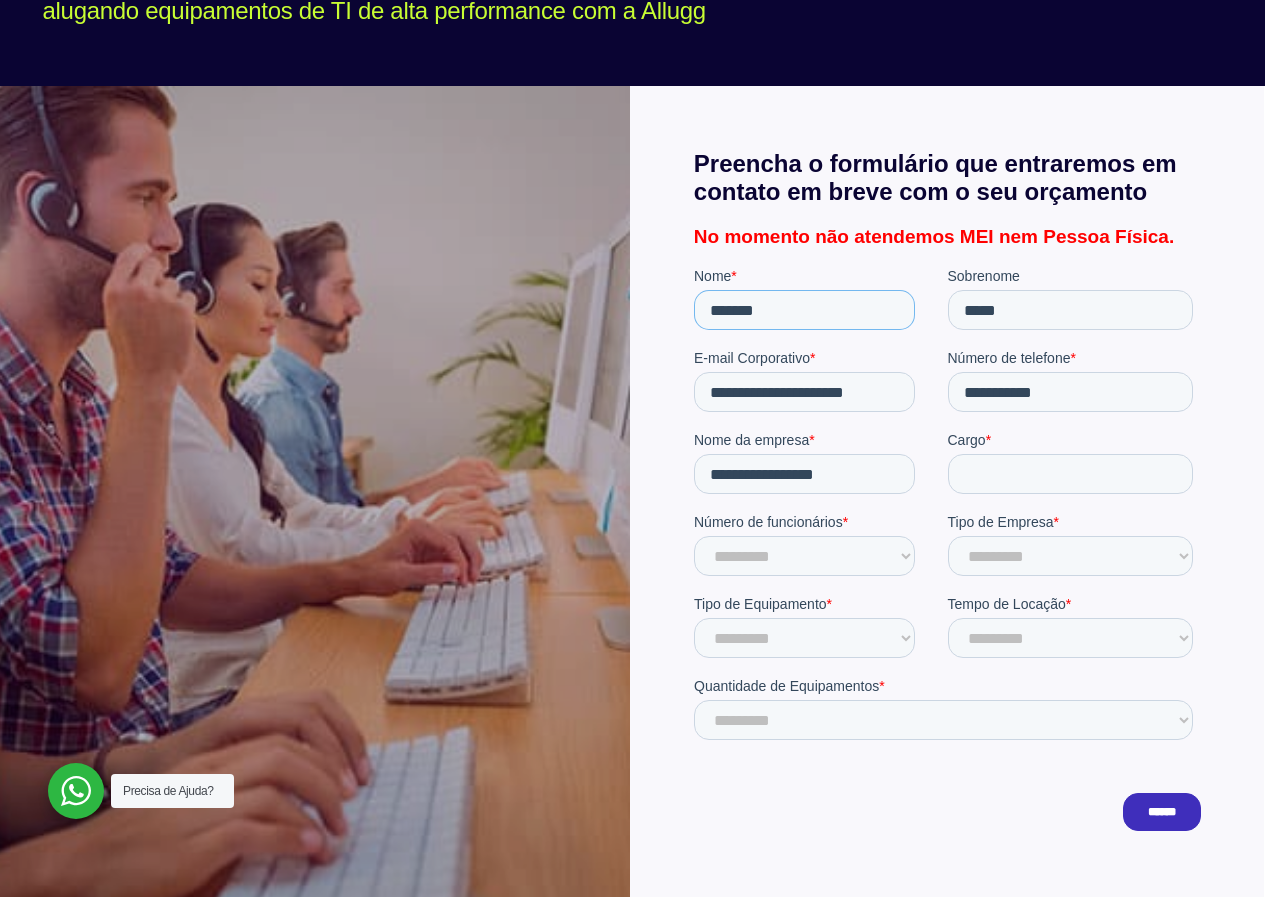 scroll, scrollTop: 300, scrollLeft: 0, axis: vertical 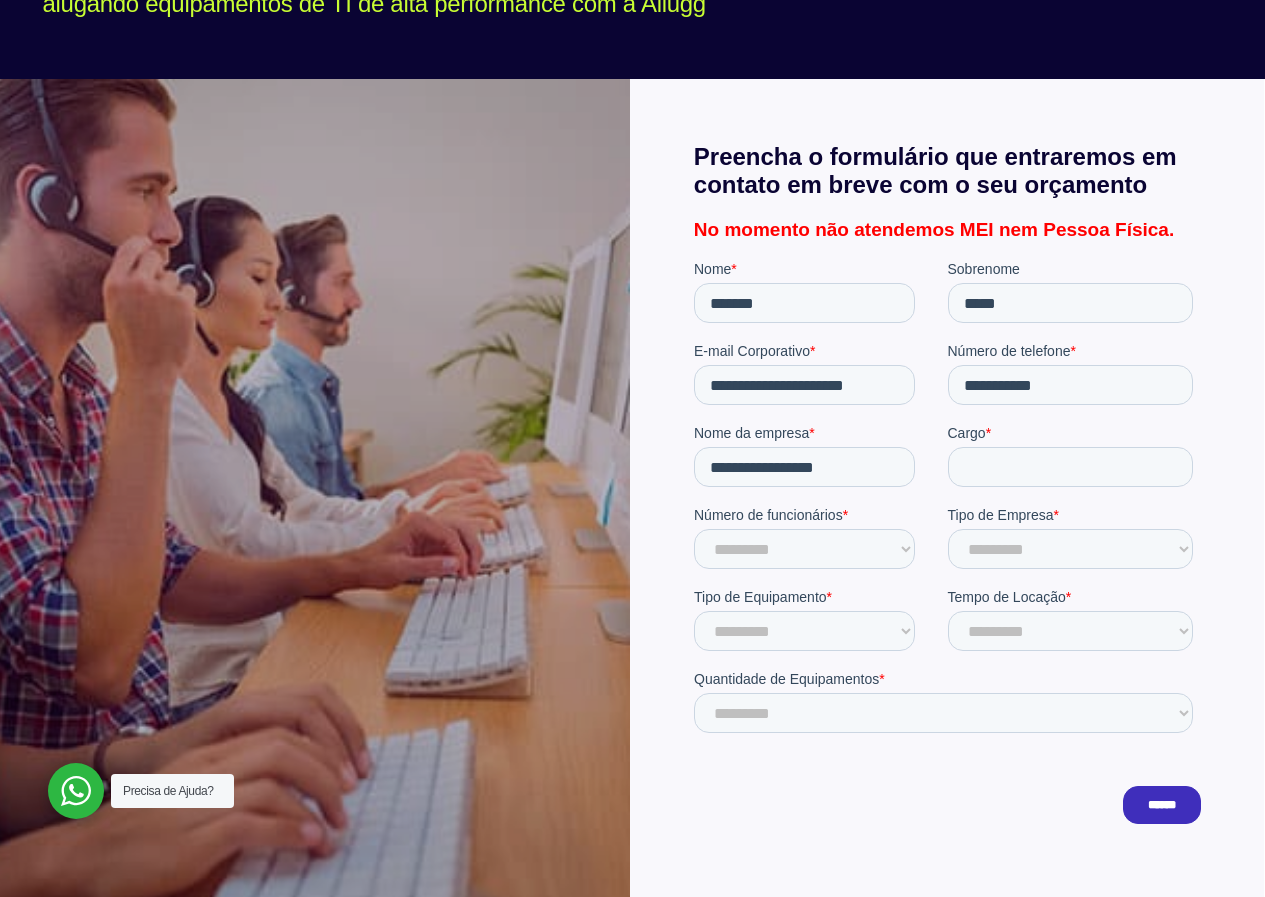 click on "Número de funcionários" at bounding box center [767, 515] 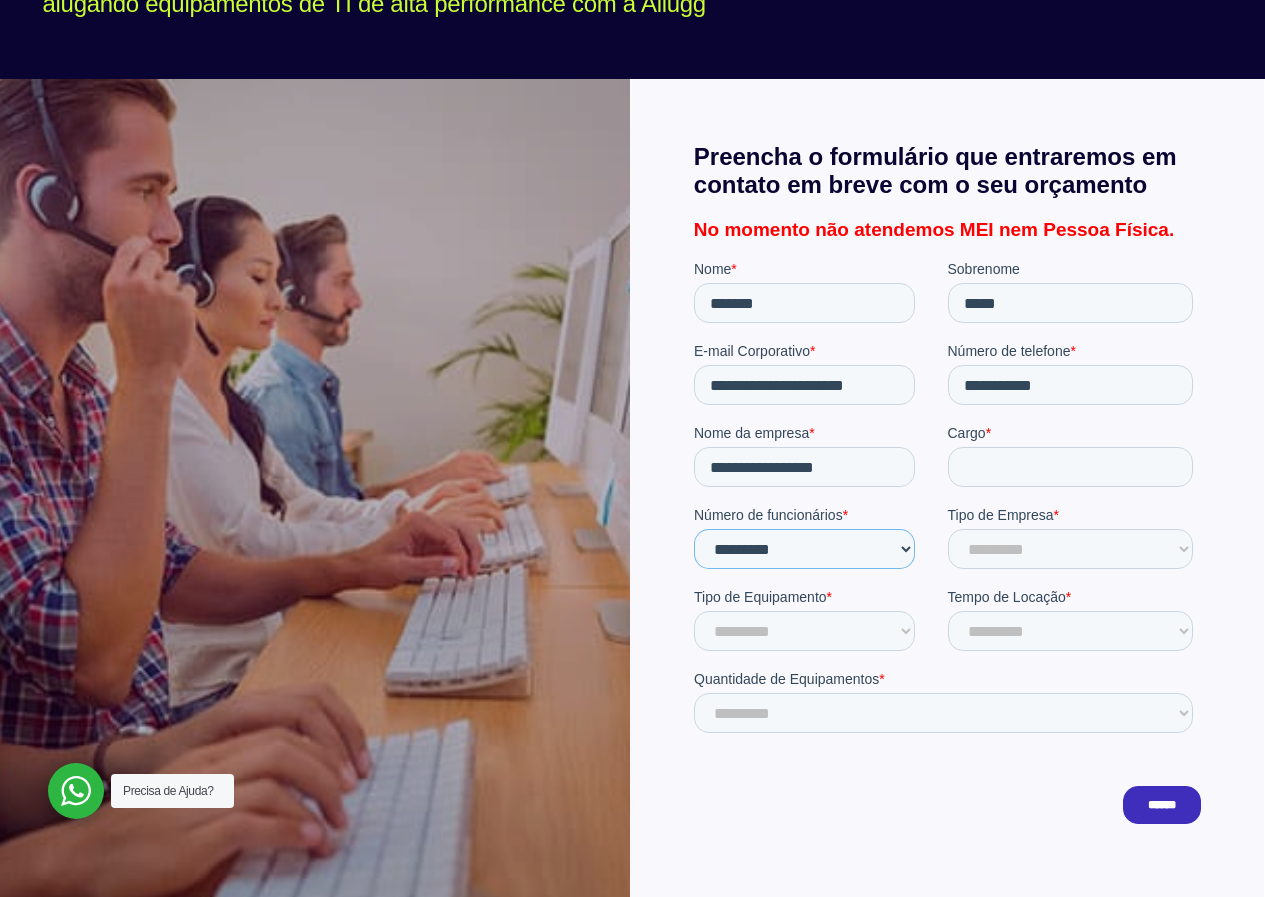 click on "**********" at bounding box center (803, 549) 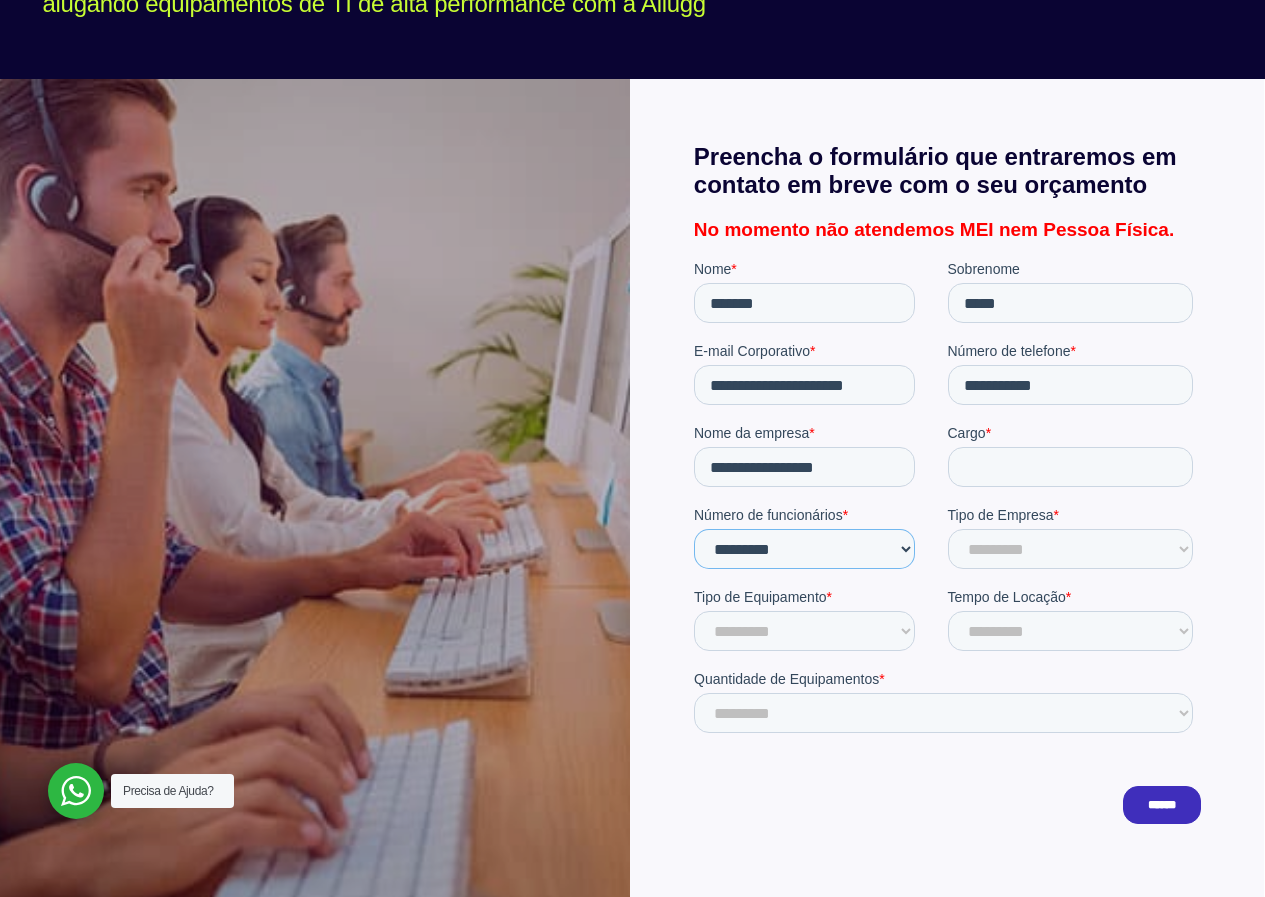 select on "****" 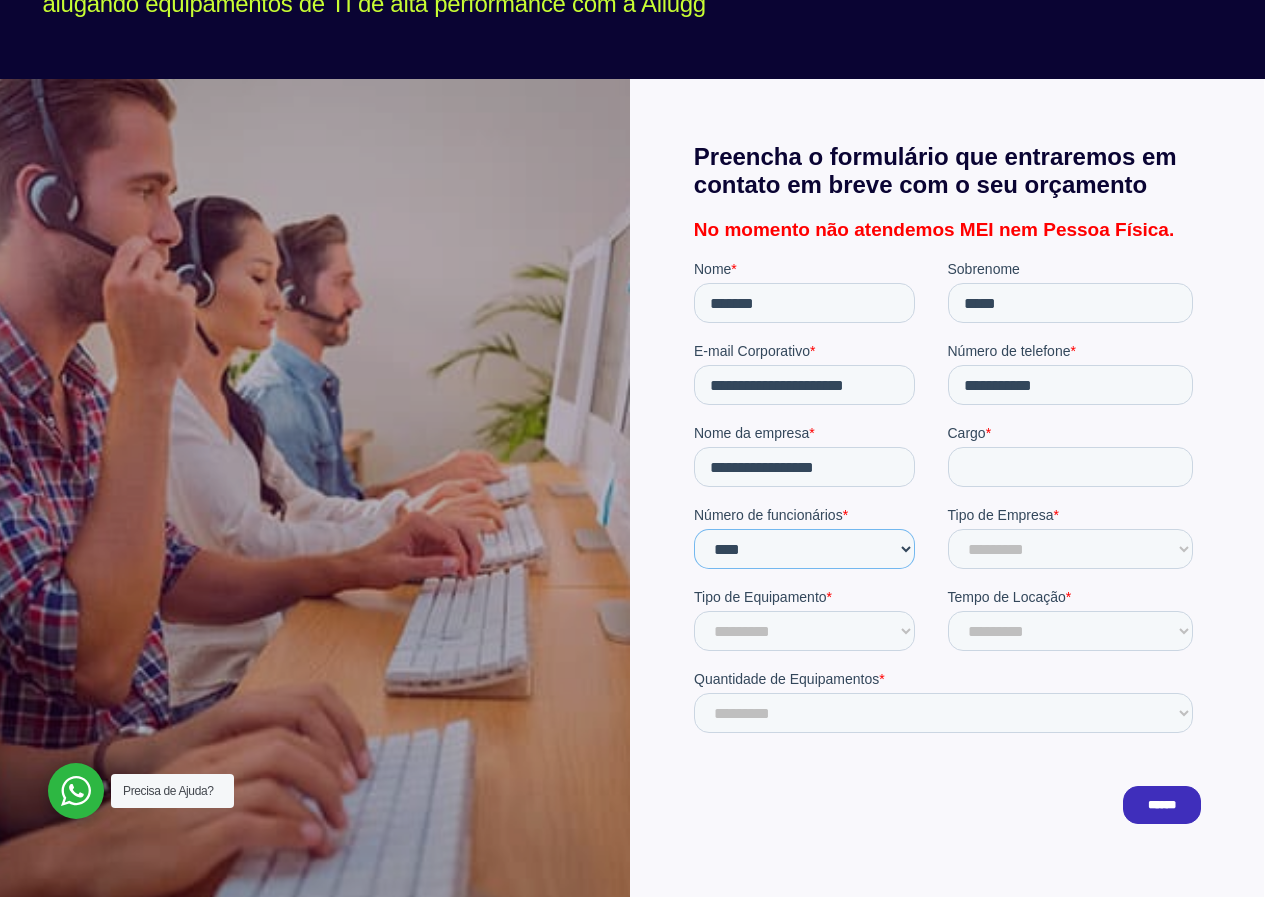 click on "**********" at bounding box center [803, 549] 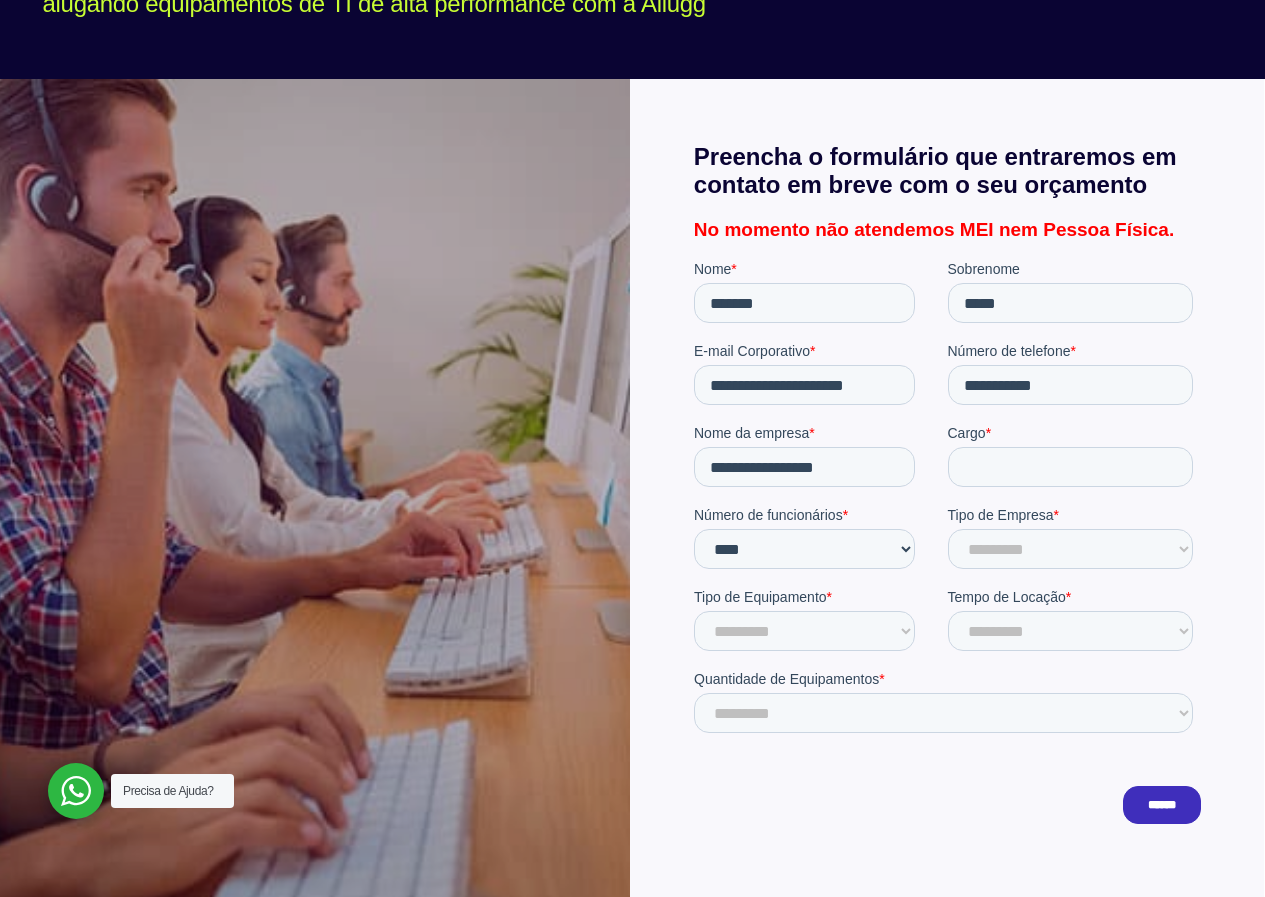 click on "Tipo de Empresa" at bounding box center (1000, 515) 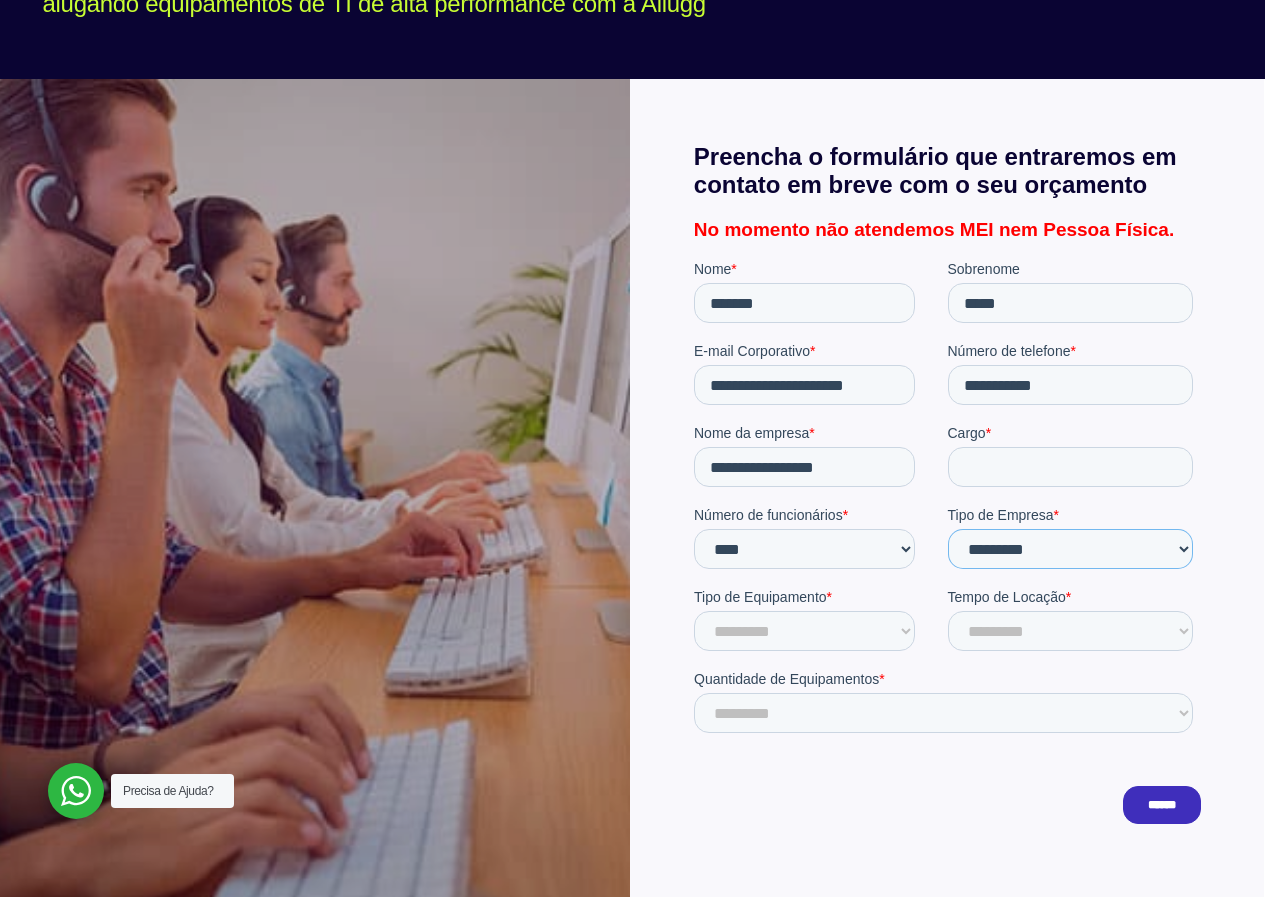 click on "**********" at bounding box center [1070, 549] 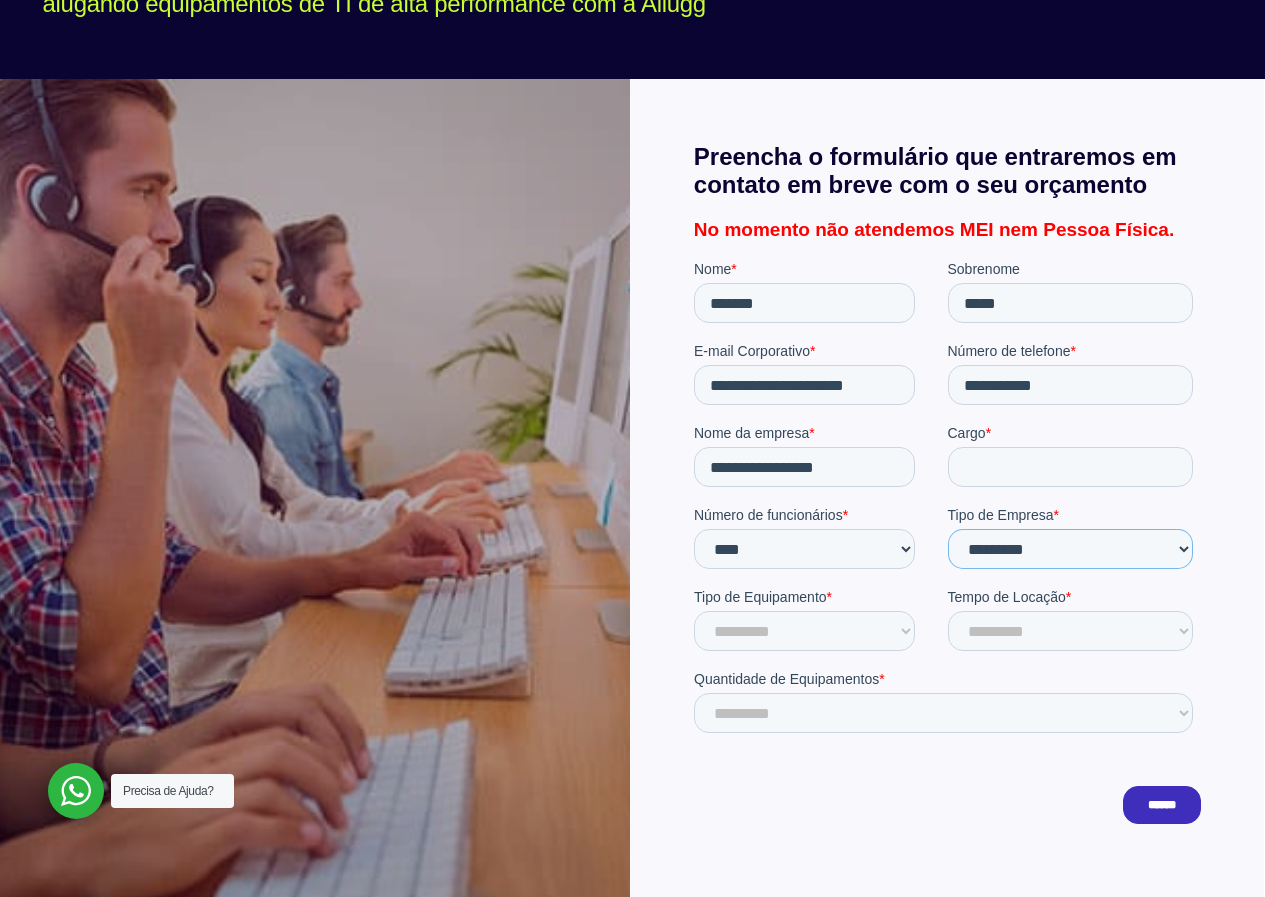select on "**********" 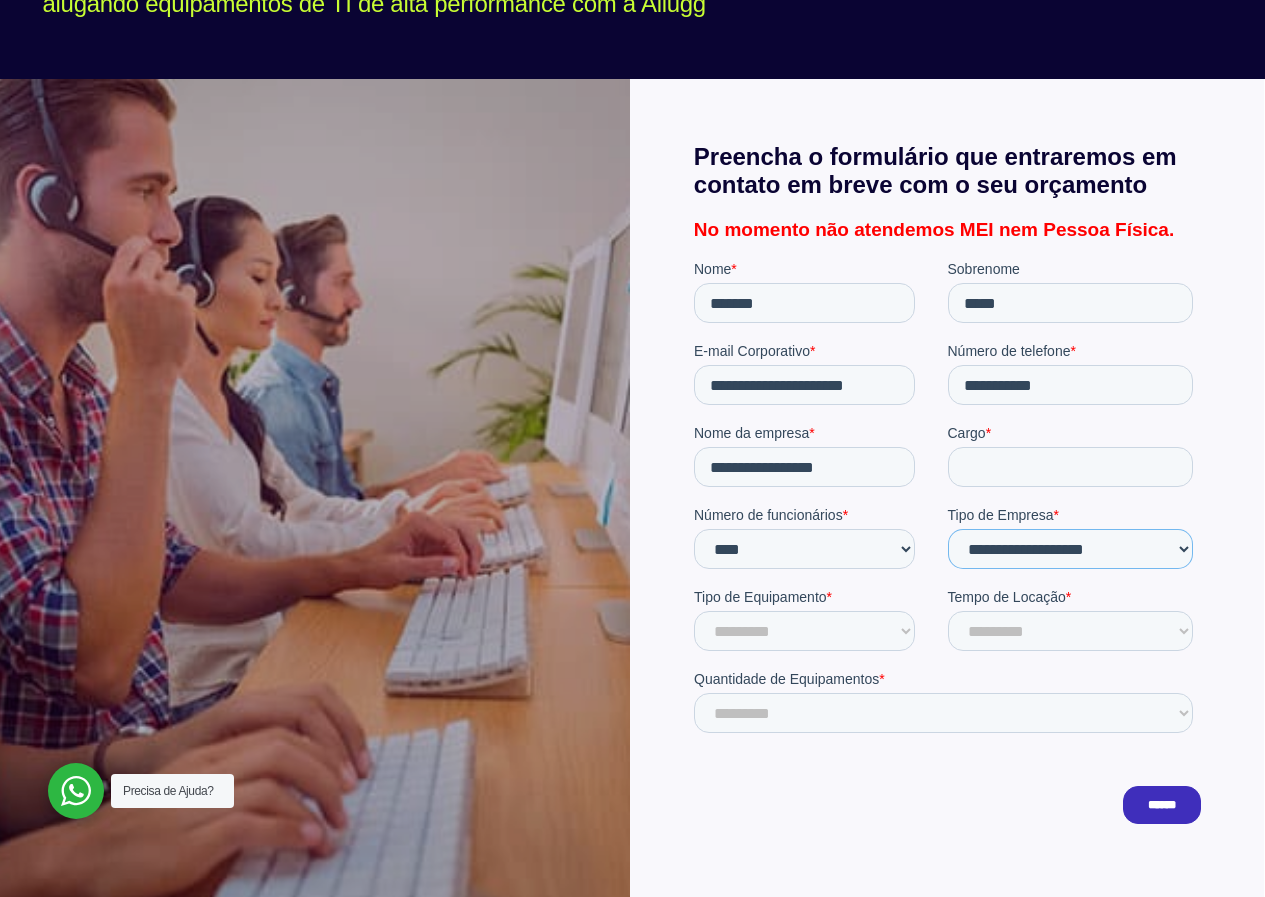 click on "**********" at bounding box center (1070, 549) 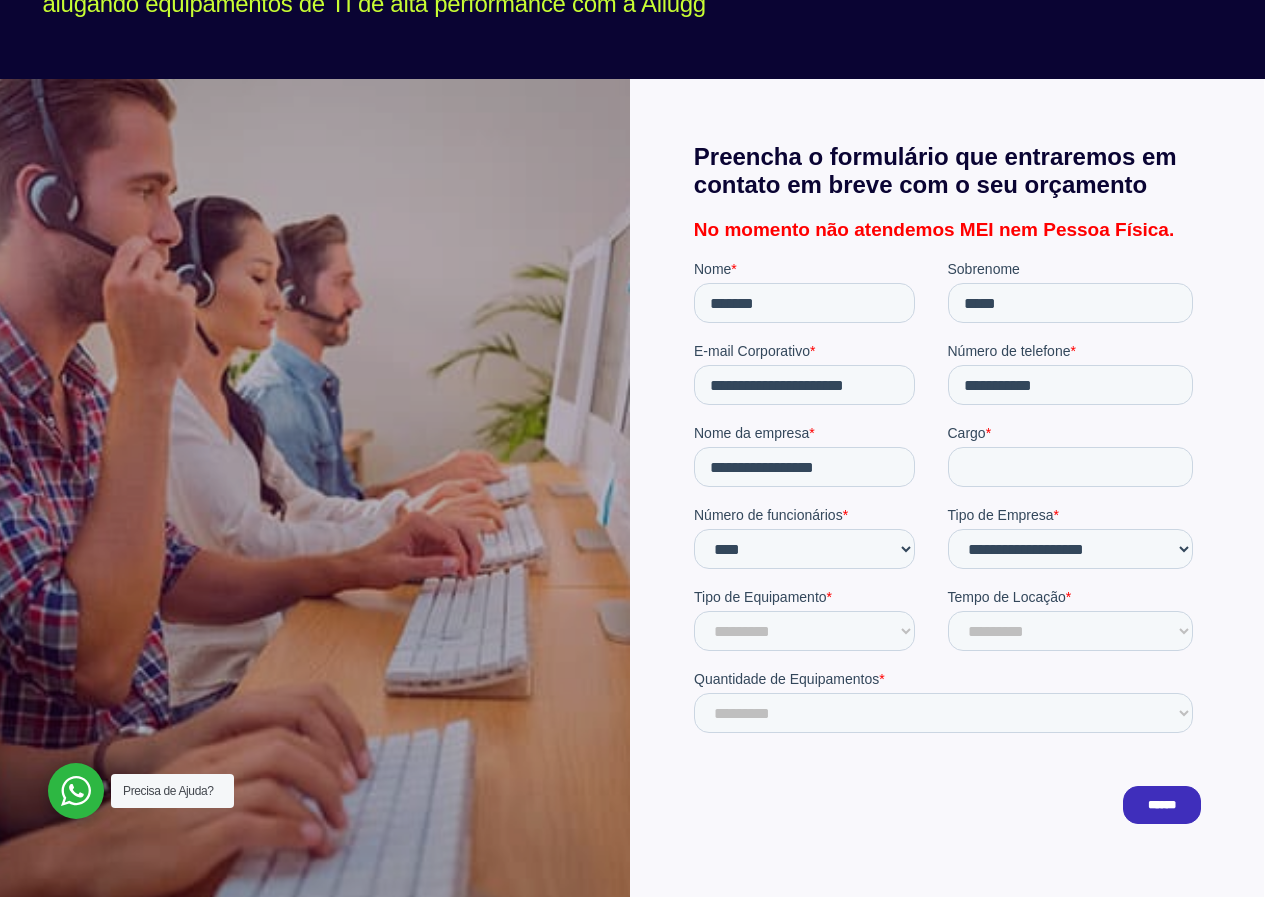 click on "Tipo de Equipamento *" at bounding box center [820, 597] 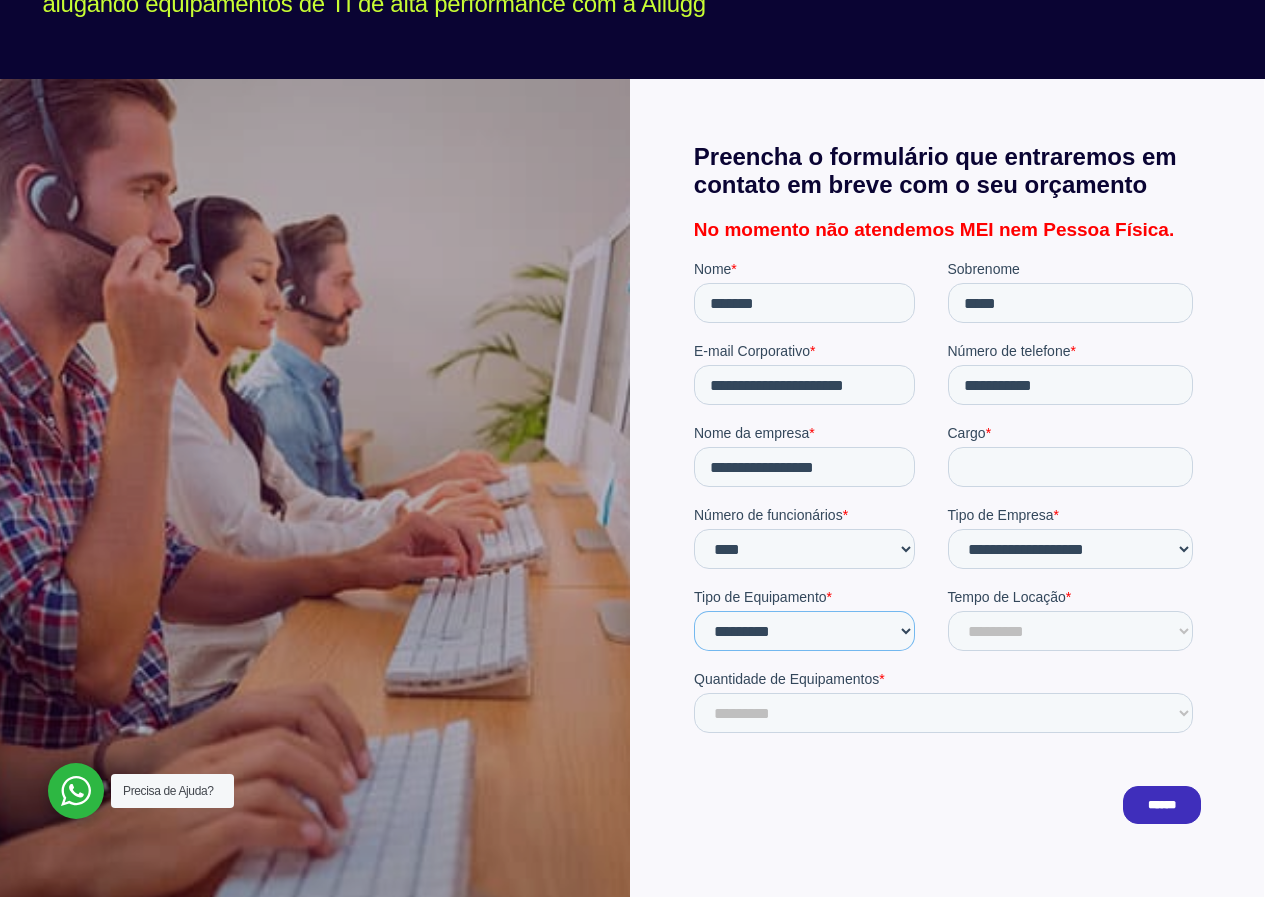 click on "********* ******** ******* ******* ****** ********" at bounding box center (803, 631) 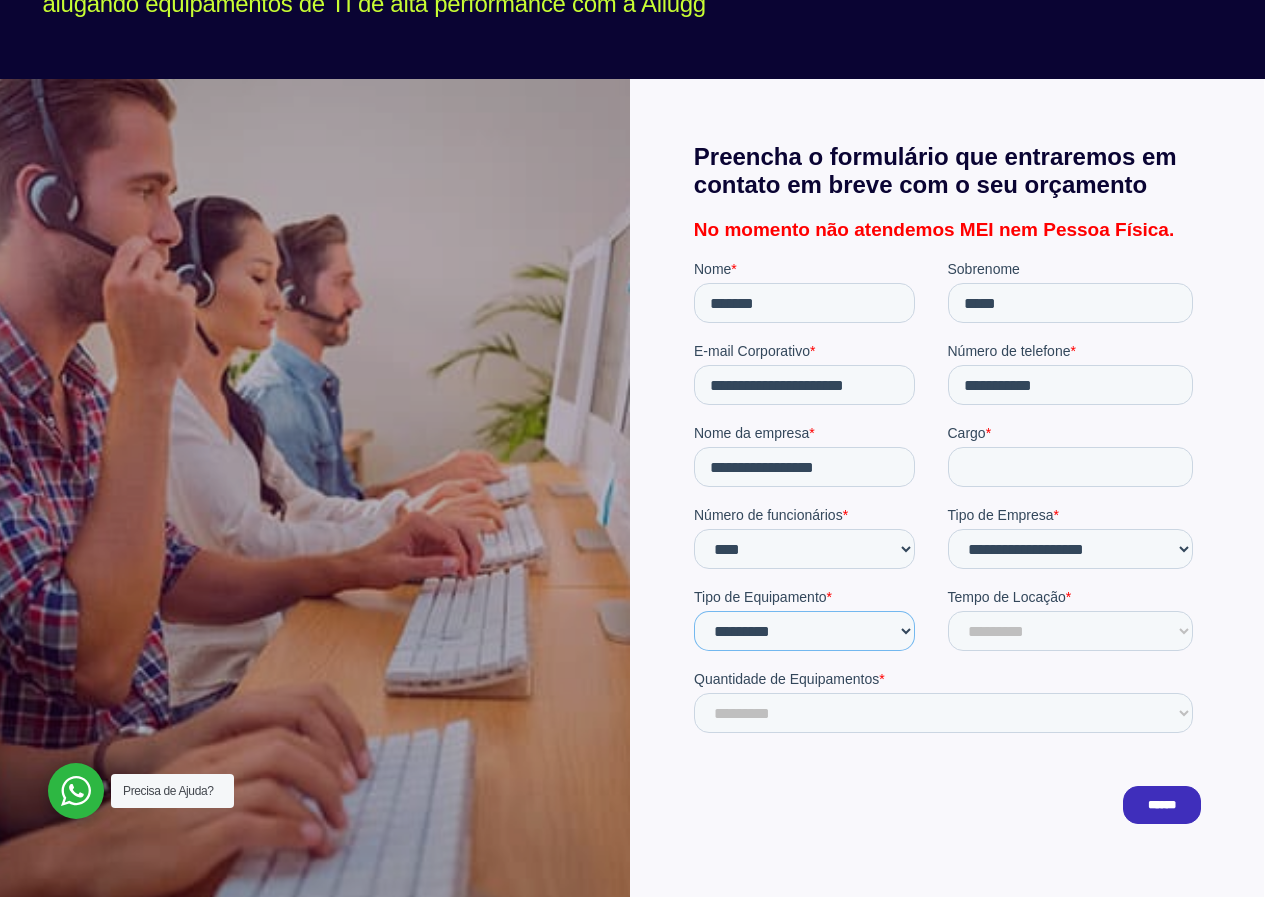 select on "********" 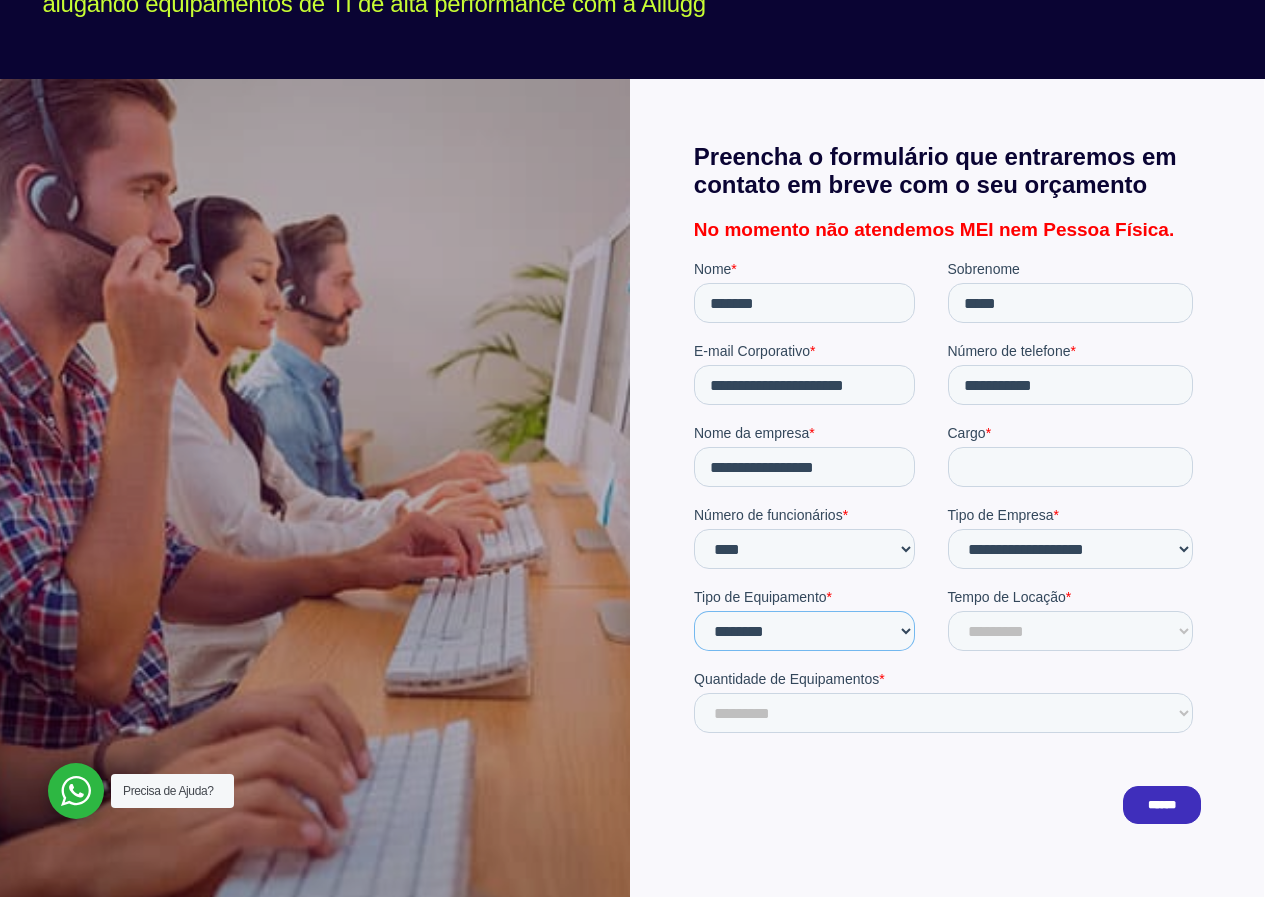 click on "********* ******** ******* ******* ****** ********" at bounding box center (803, 631) 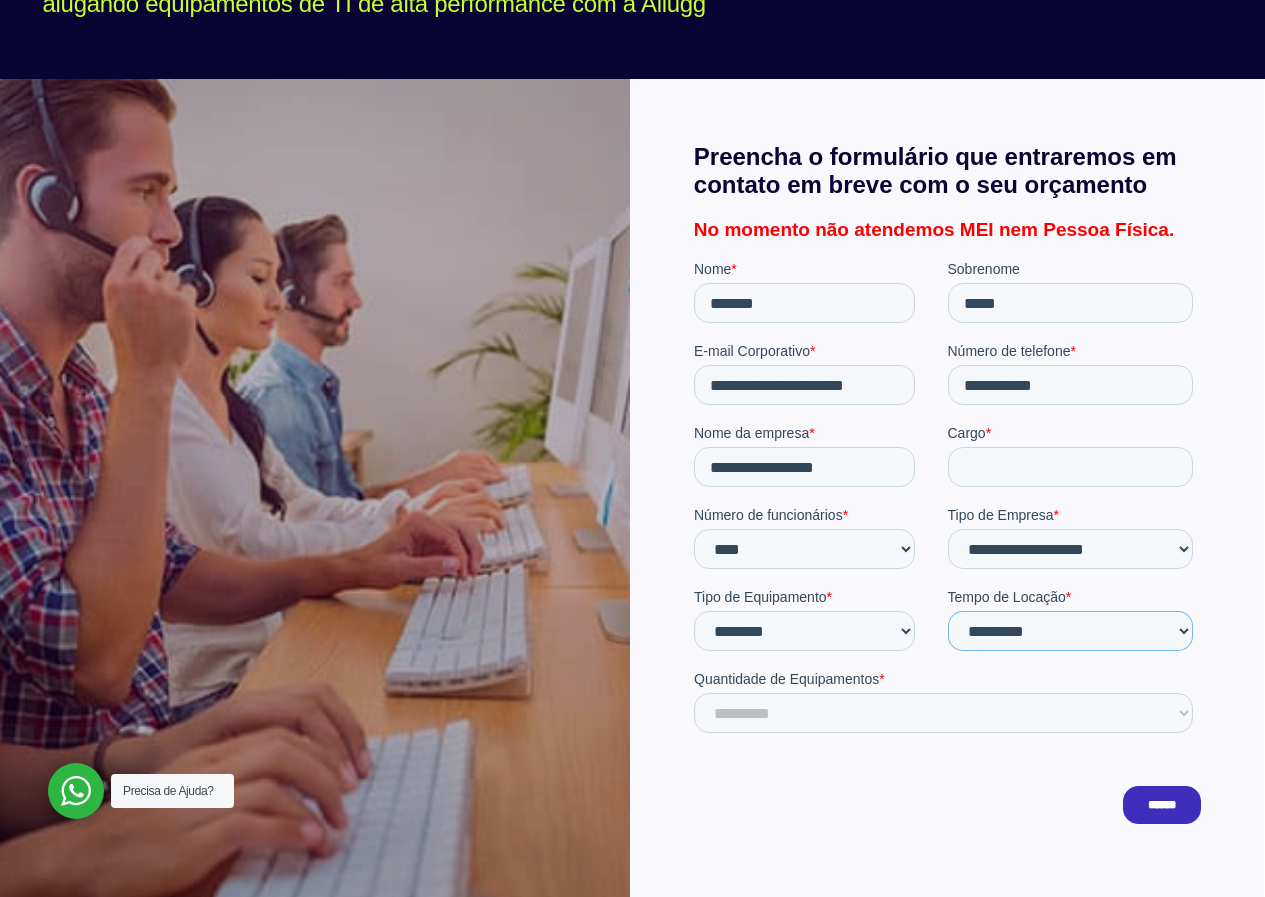 click on "**********" at bounding box center [1070, 631] 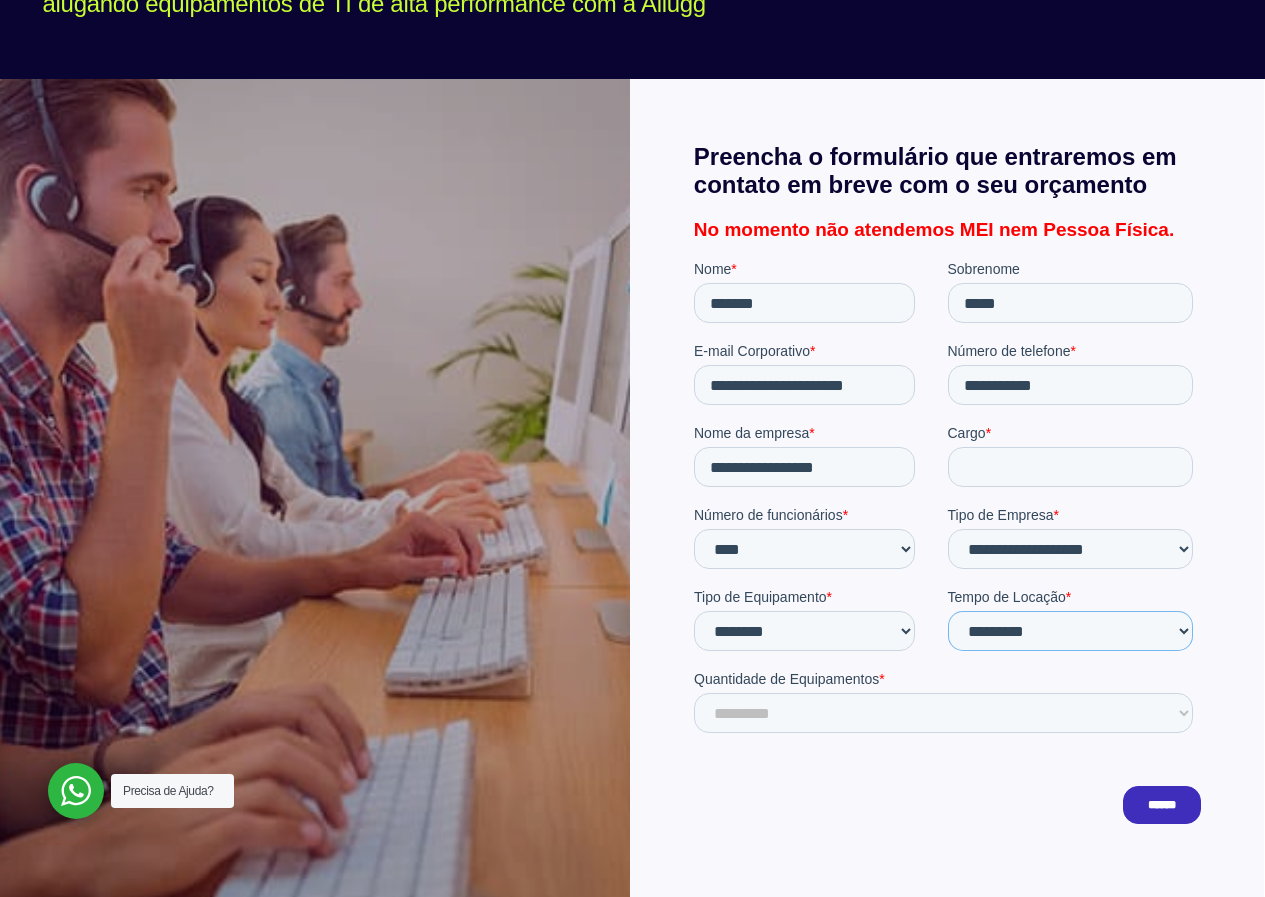 select on "*" 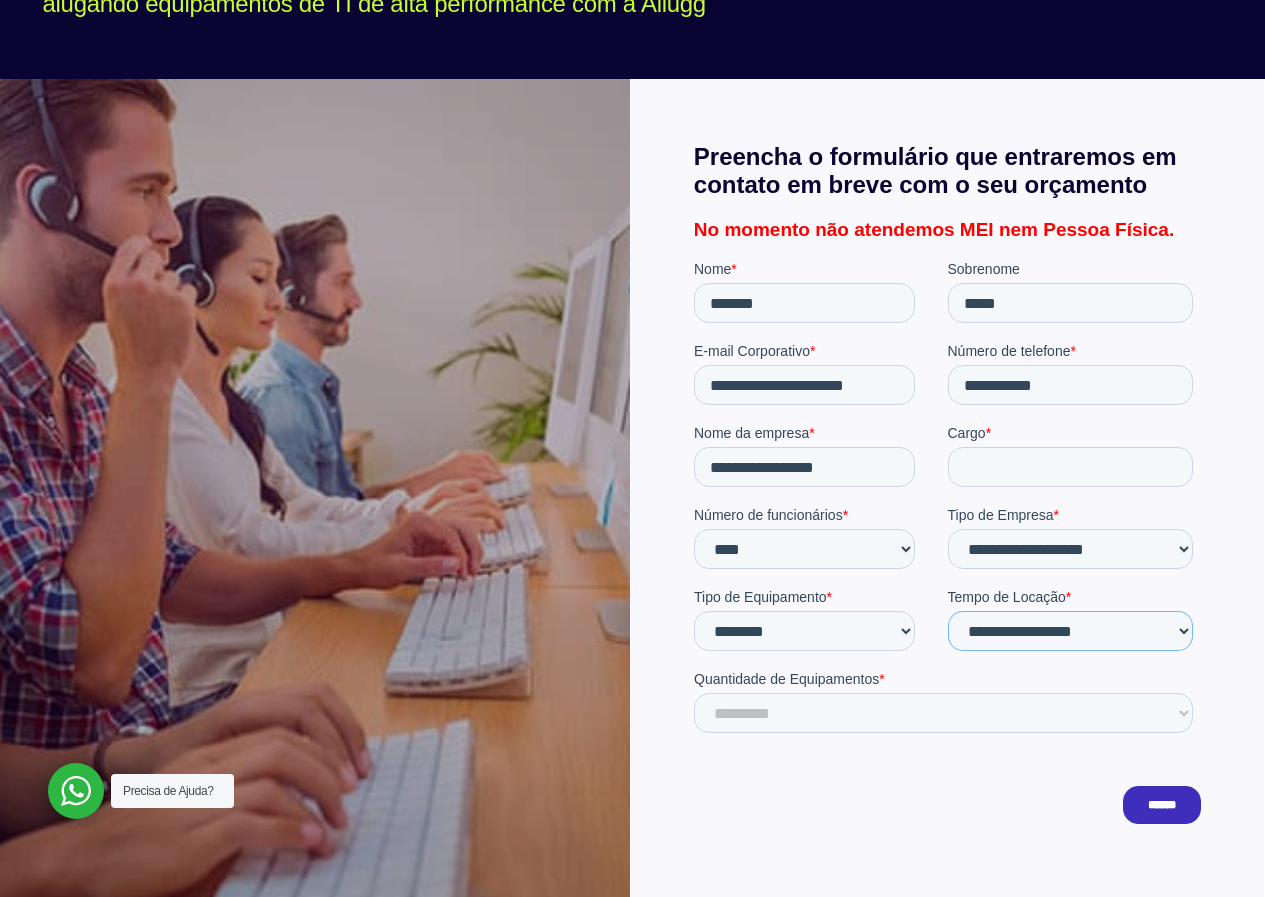 click on "**********" at bounding box center (1070, 631) 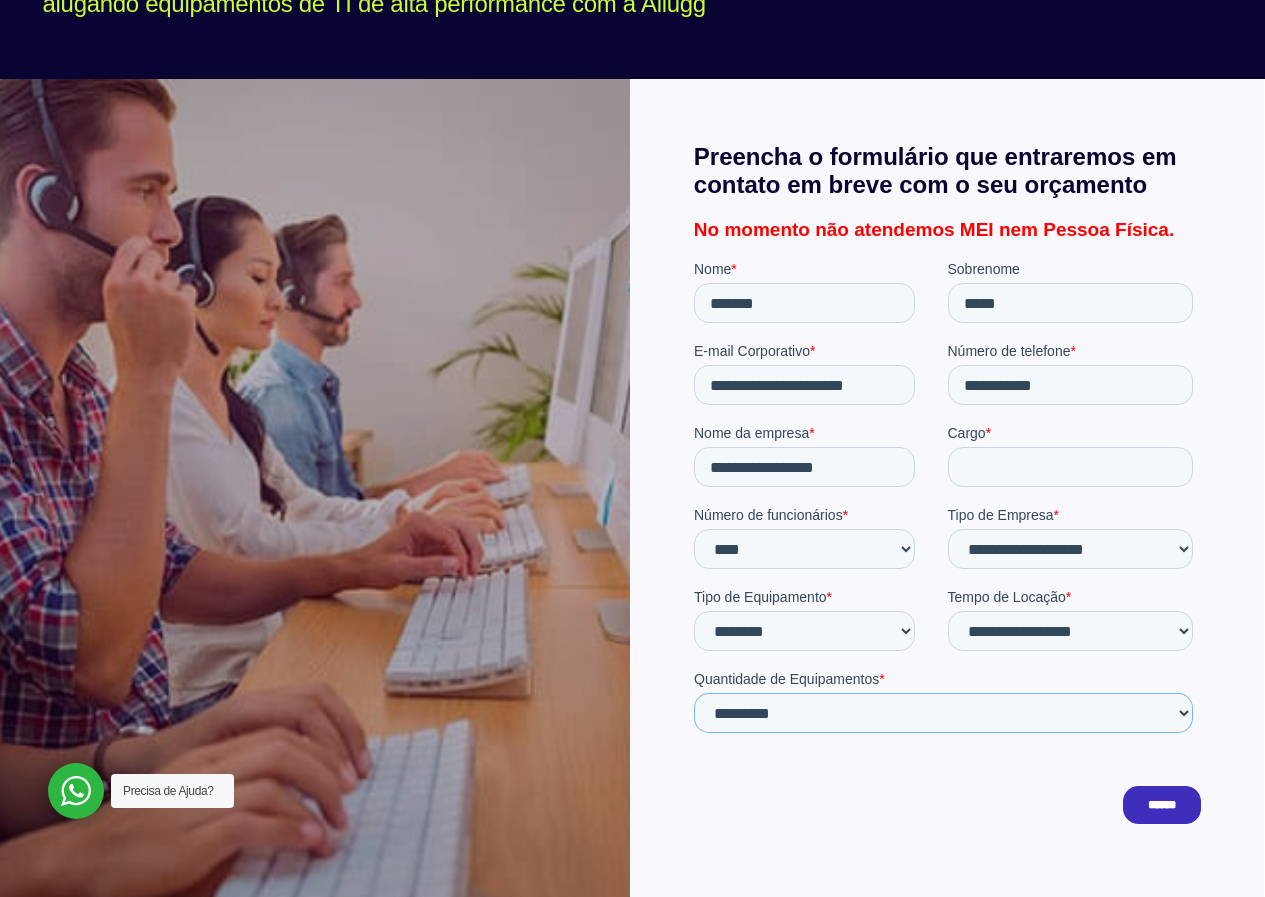 click on "**********" at bounding box center [942, 713] 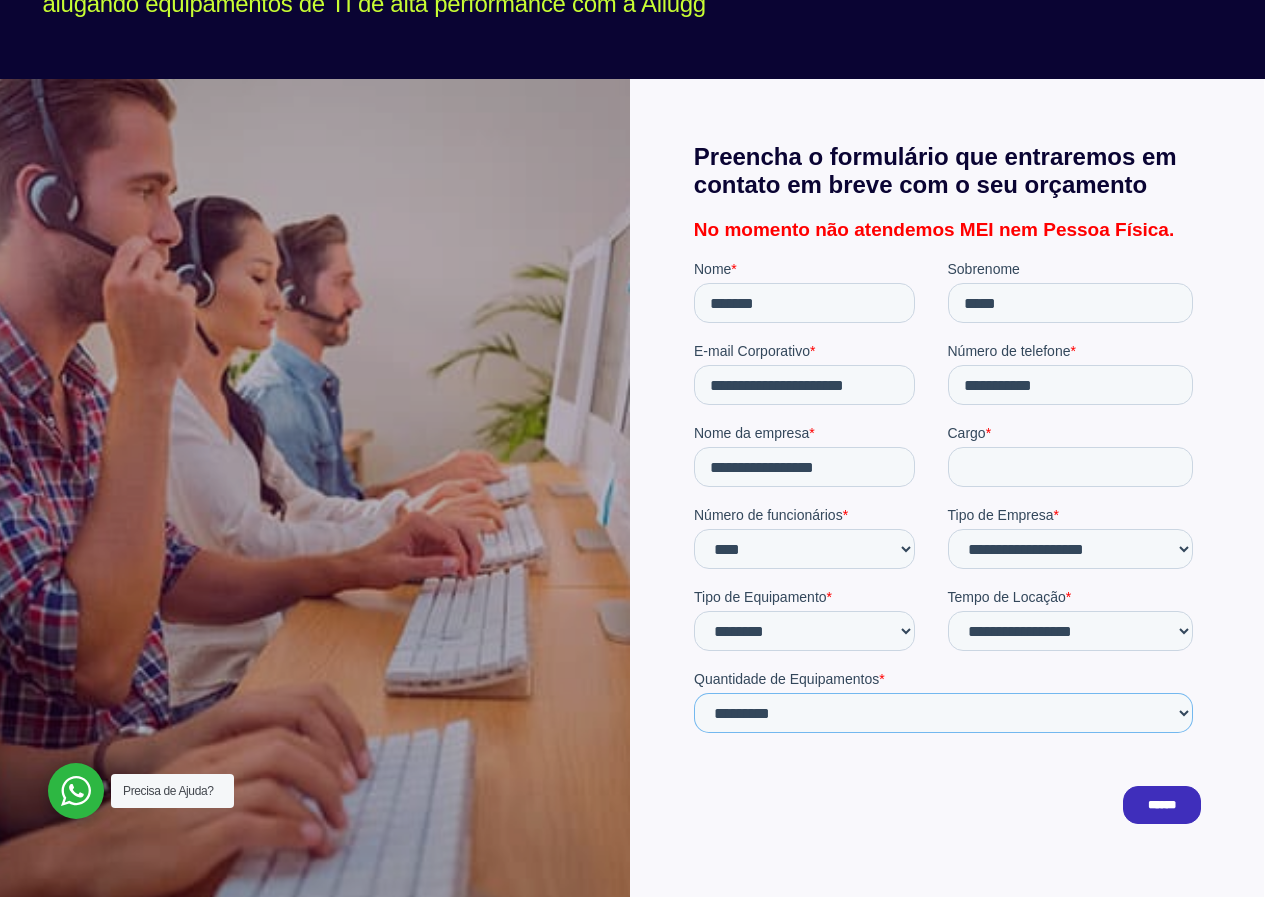 click on "**********" at bounding box center (942, 713) 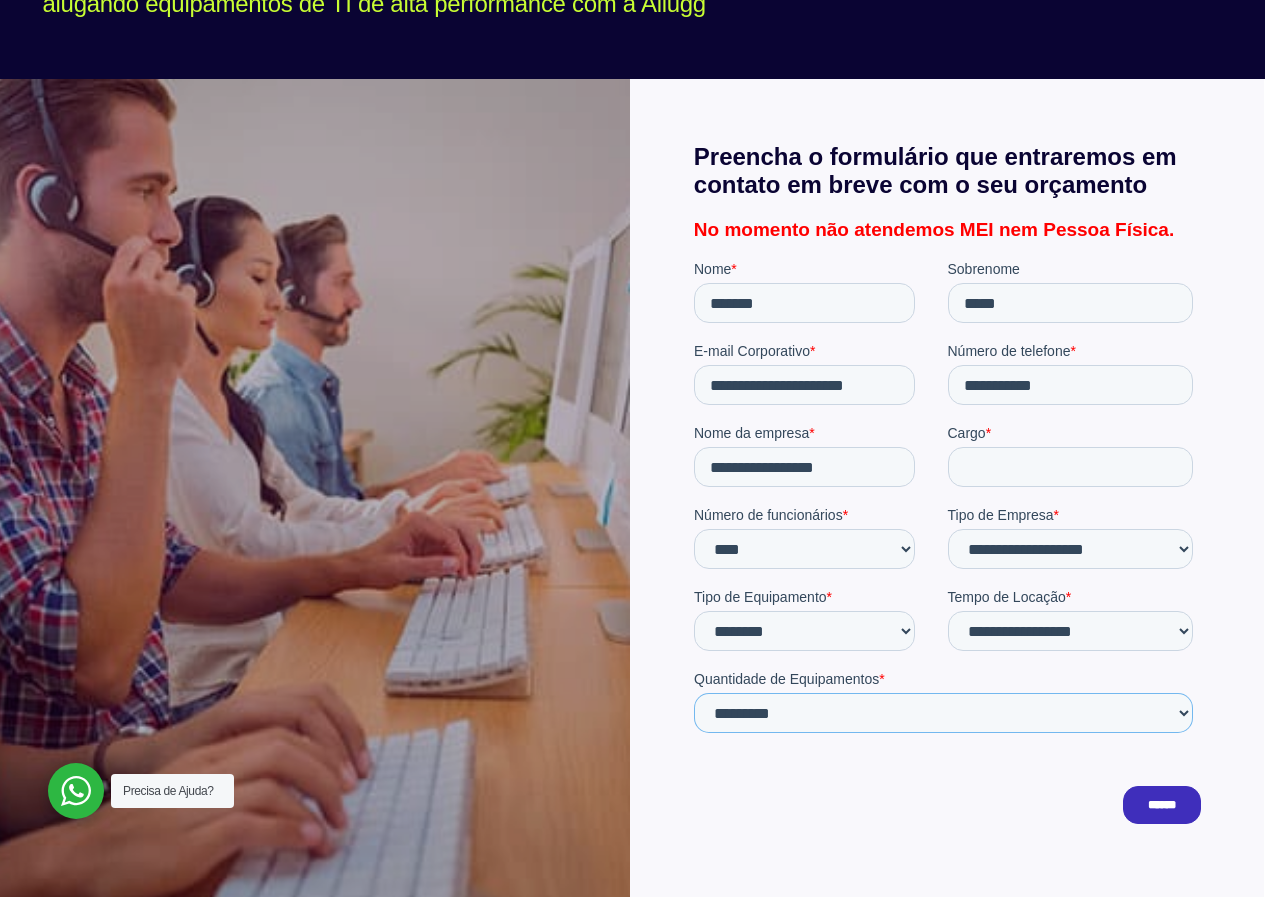 select on "***" 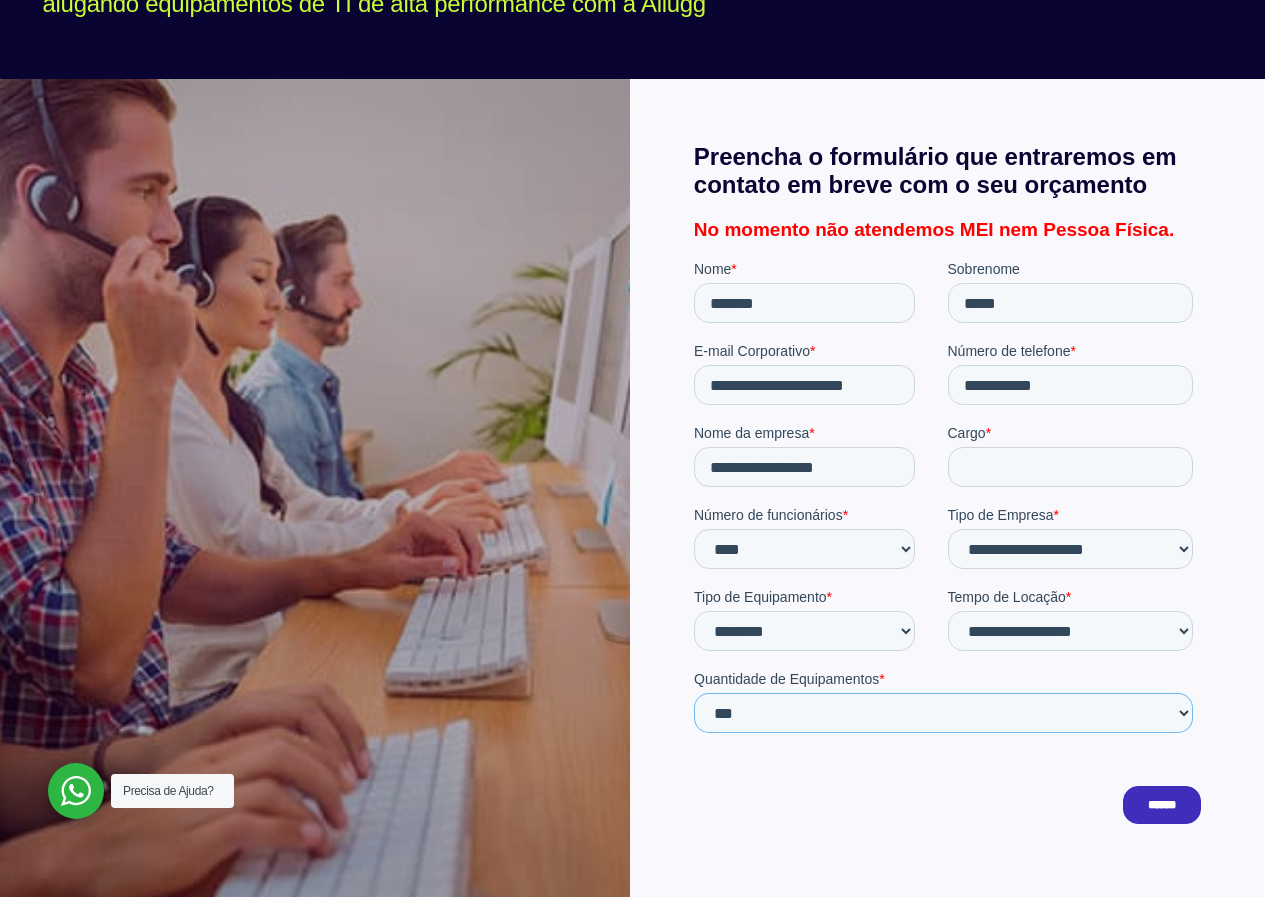 click on "**********" at bounding box center (942, 713) 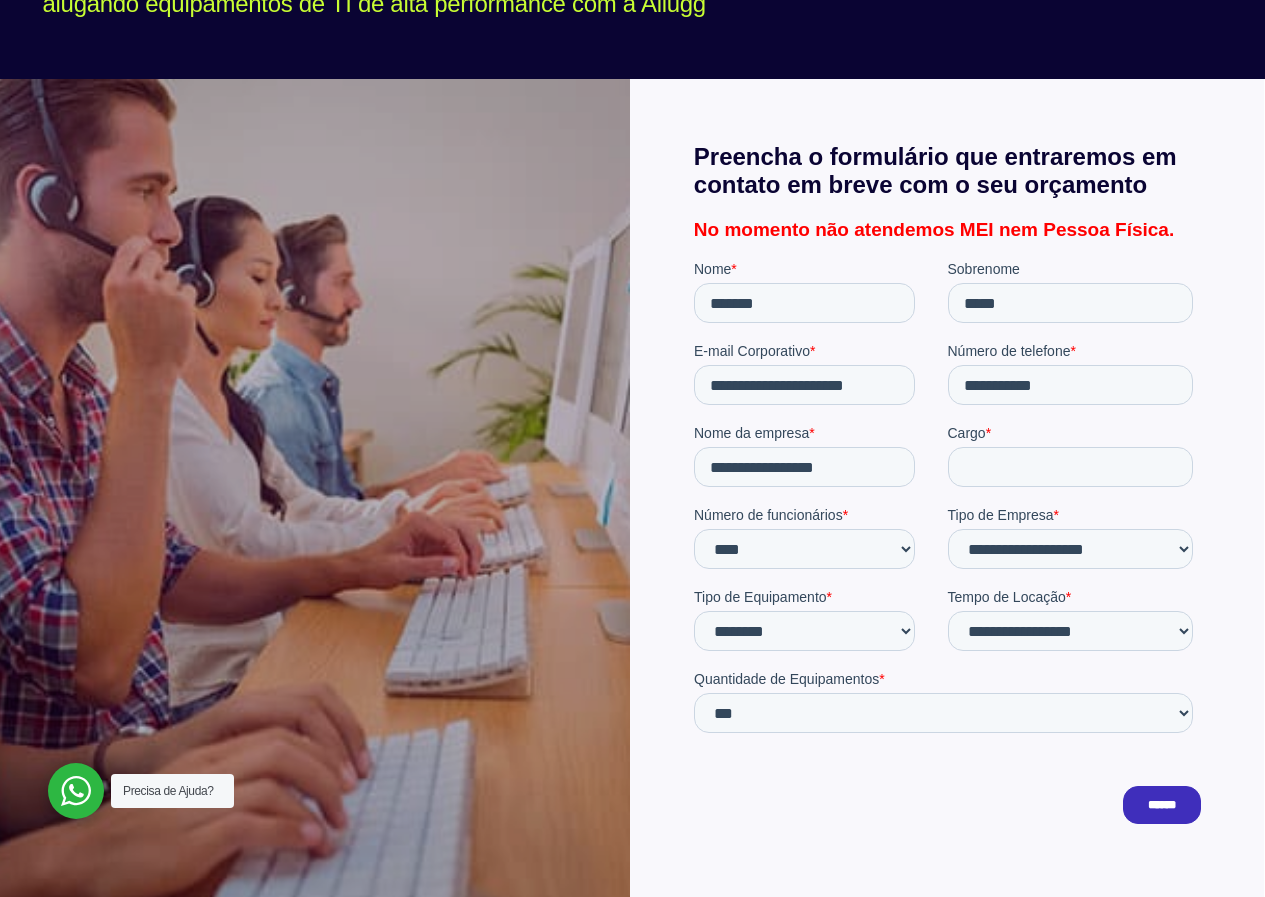click on "******" at bounding box center (1161, 805) 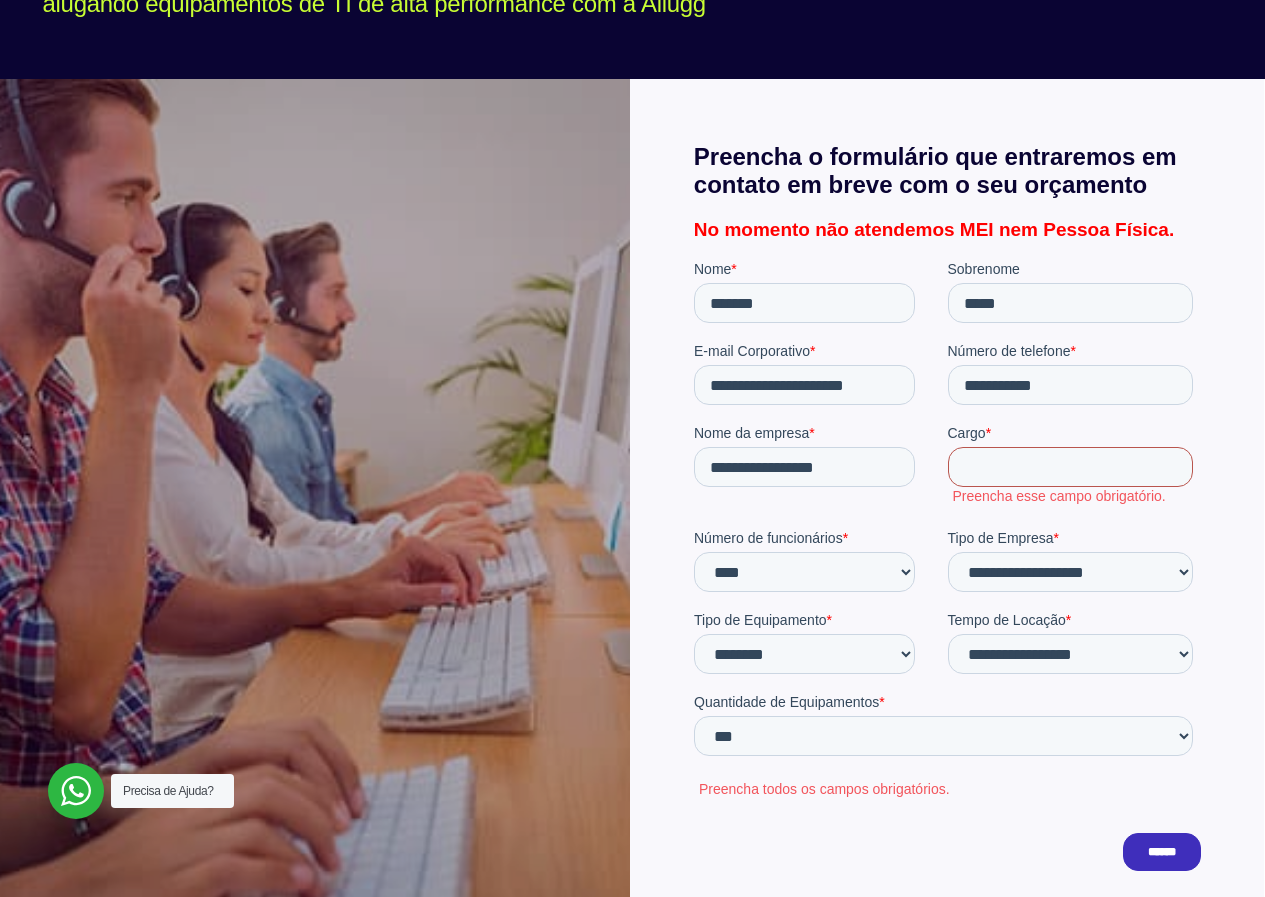 click on "Cargo *" at bounding box center [1070, 467] 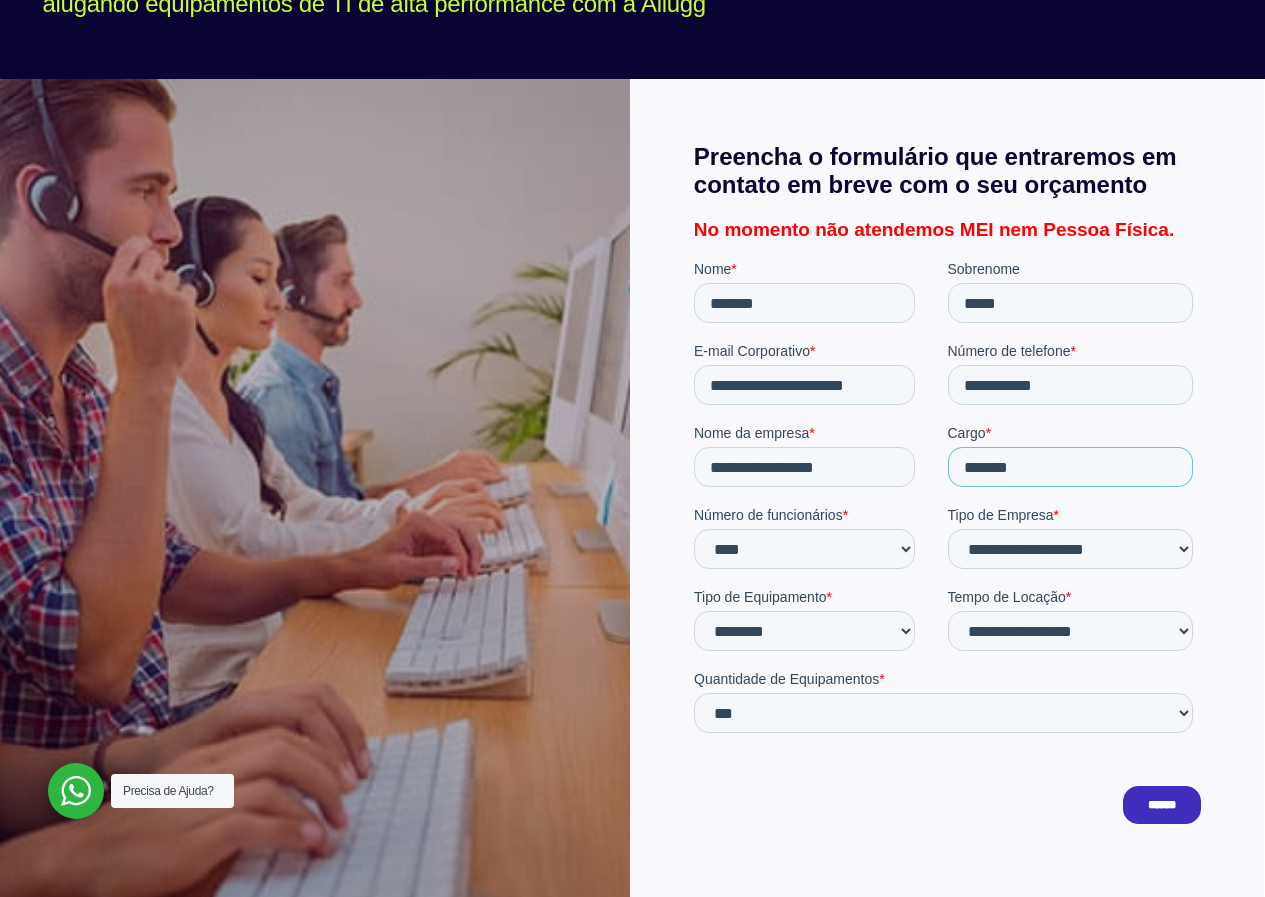 type on "*******" 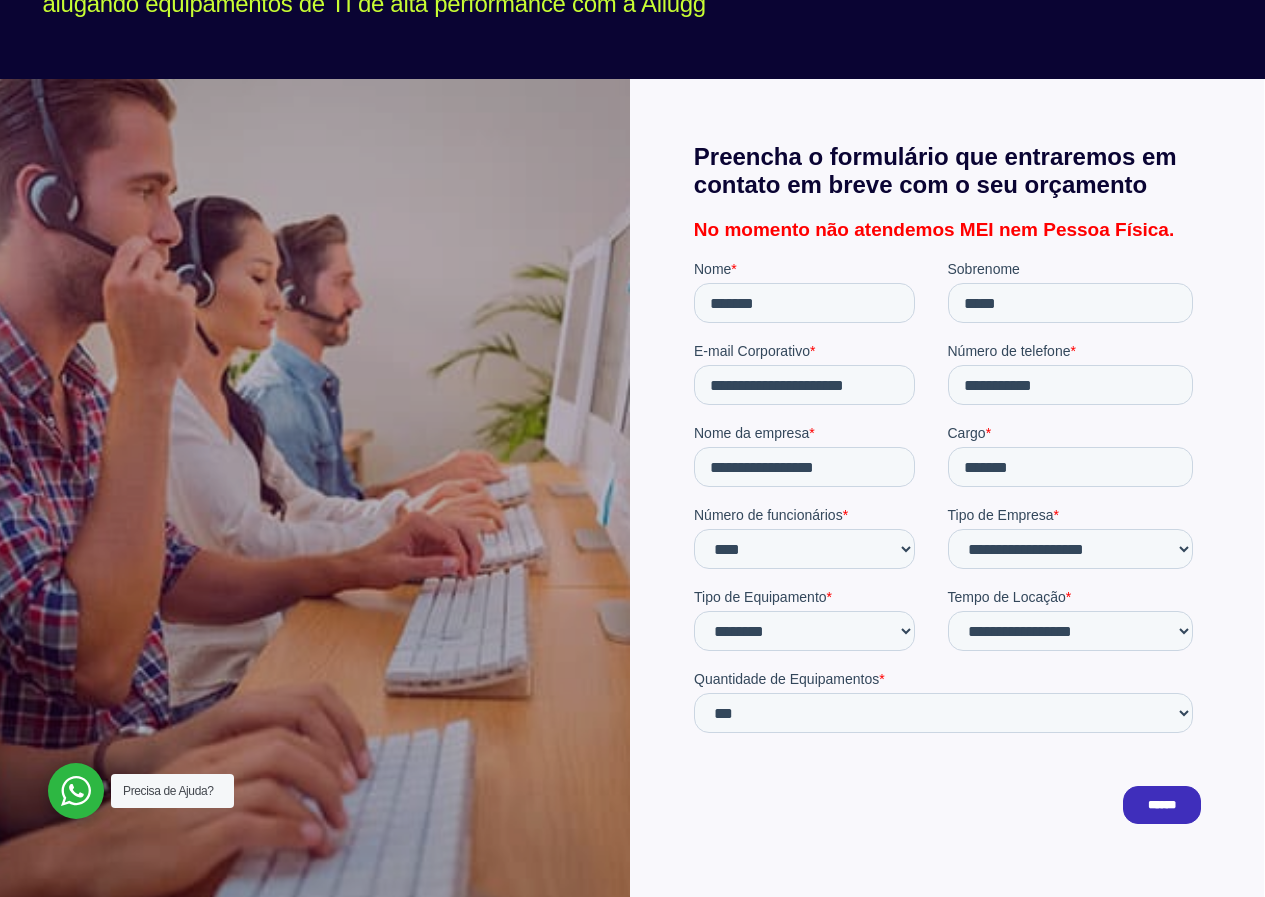 click on "******" at bounding box center [1161, 805] 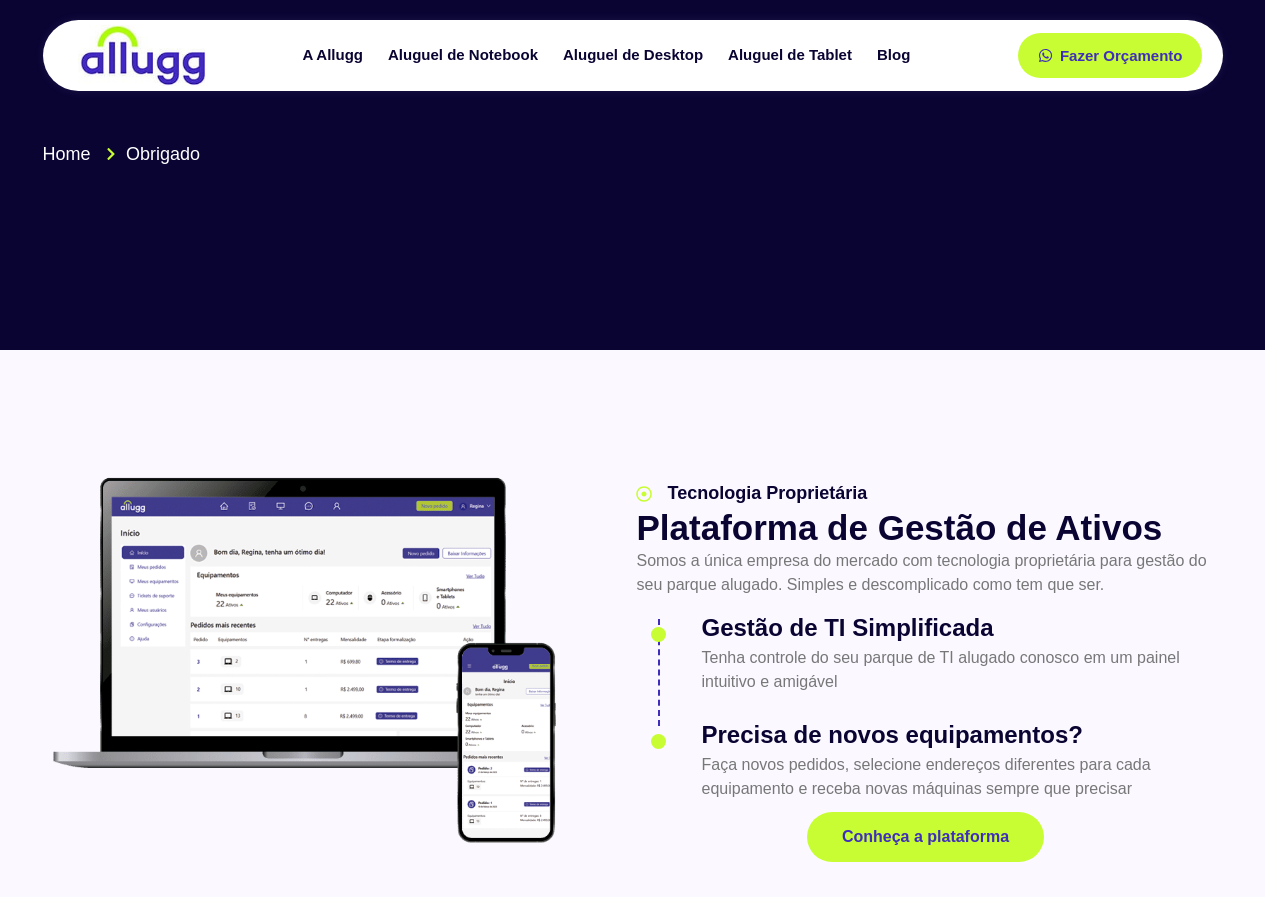 scroll, scrollTop: 0, scrollLeft: 0, axis: both 